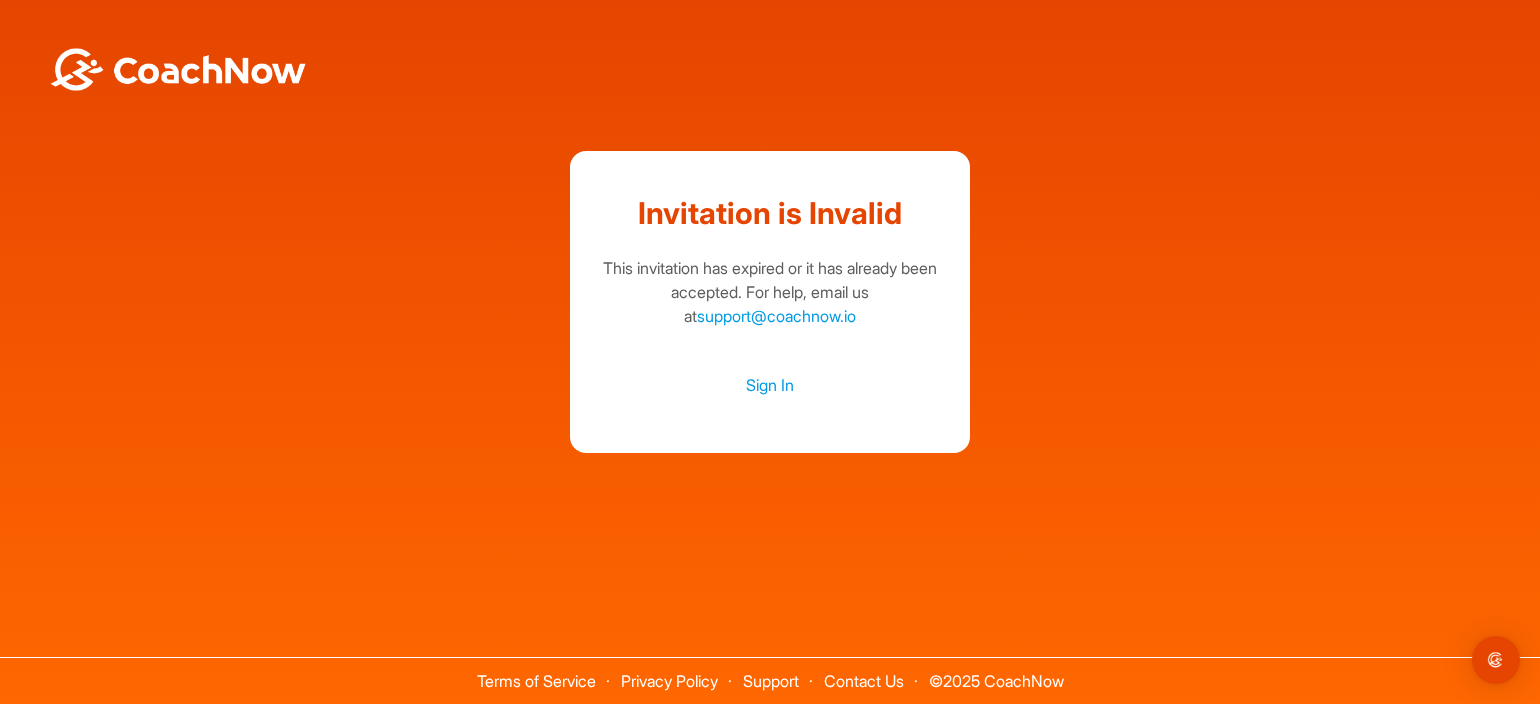 scroll, scrollTop: 0, scrollLeft: 0, axis: both 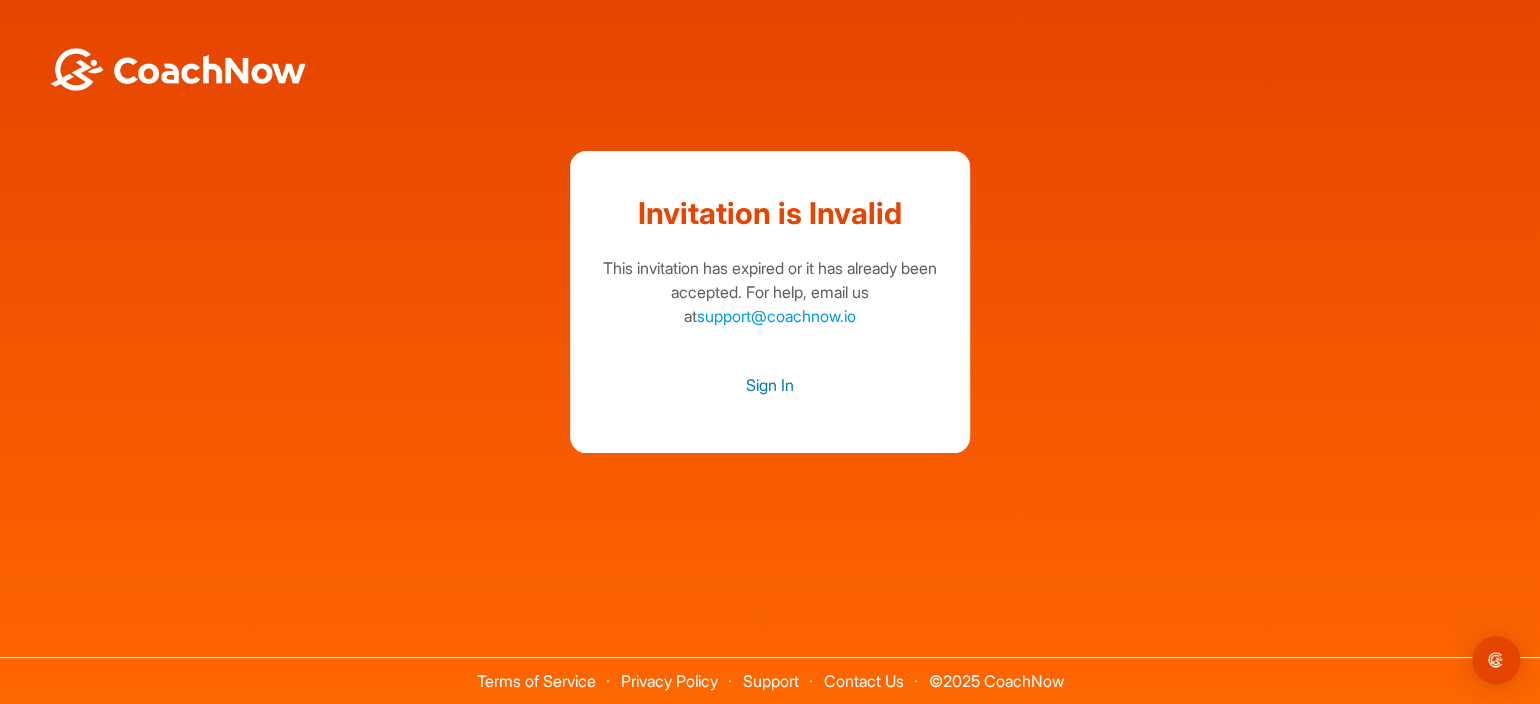 click on "Sign In" at bounding box center [770, 385] 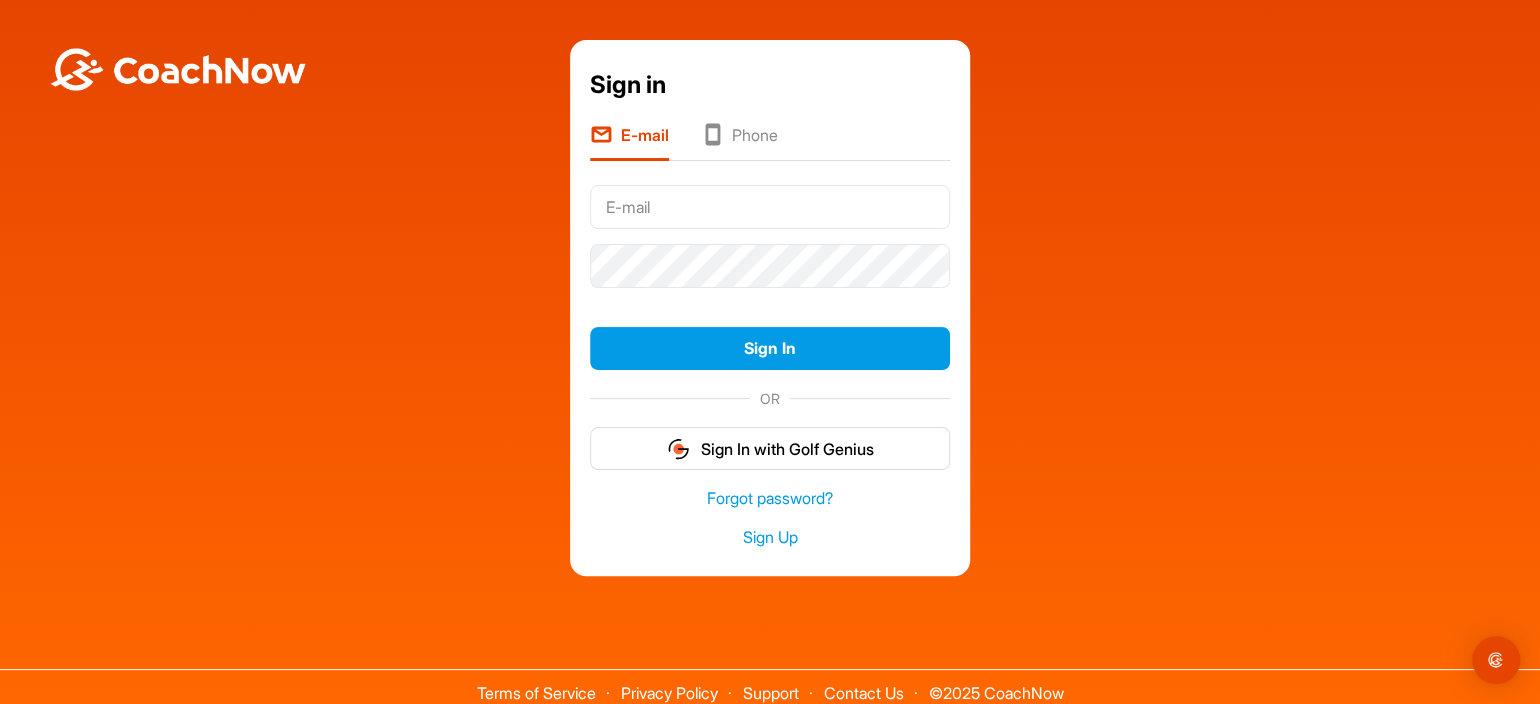 click at bounding box center (770, 207) 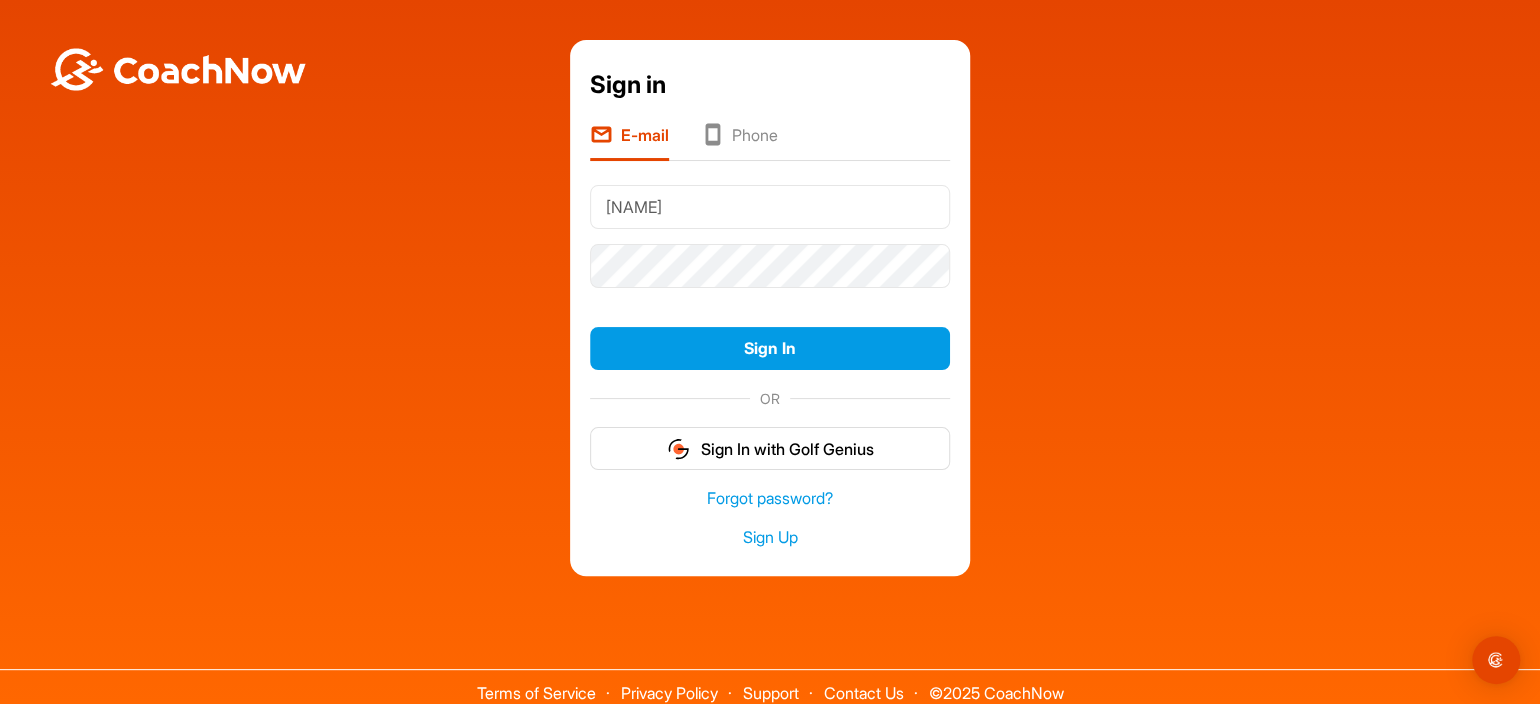 type on "[EMAIL]" 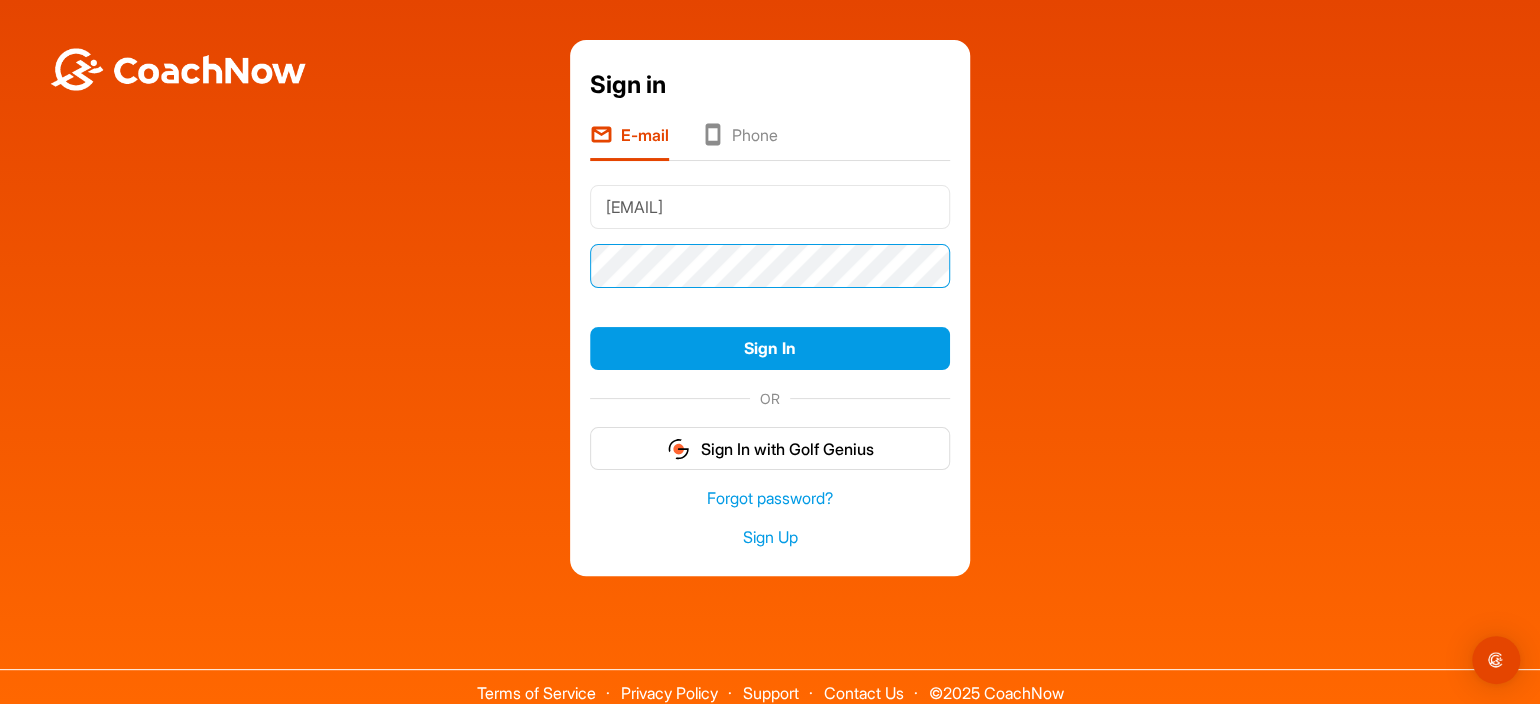 click on "Sign In" at bounding box center (770, 348) 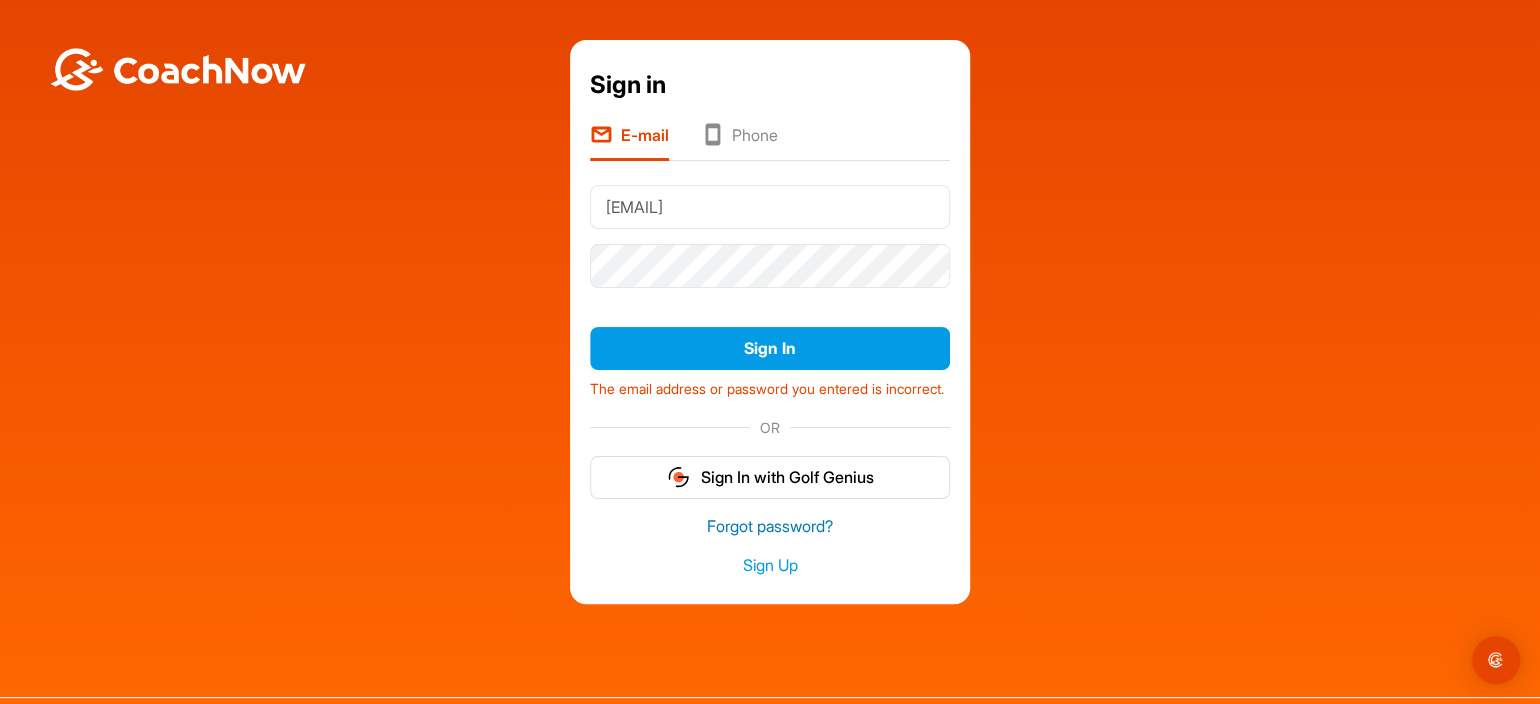 click on "Forgot password?" at bounding box center [770, 526] 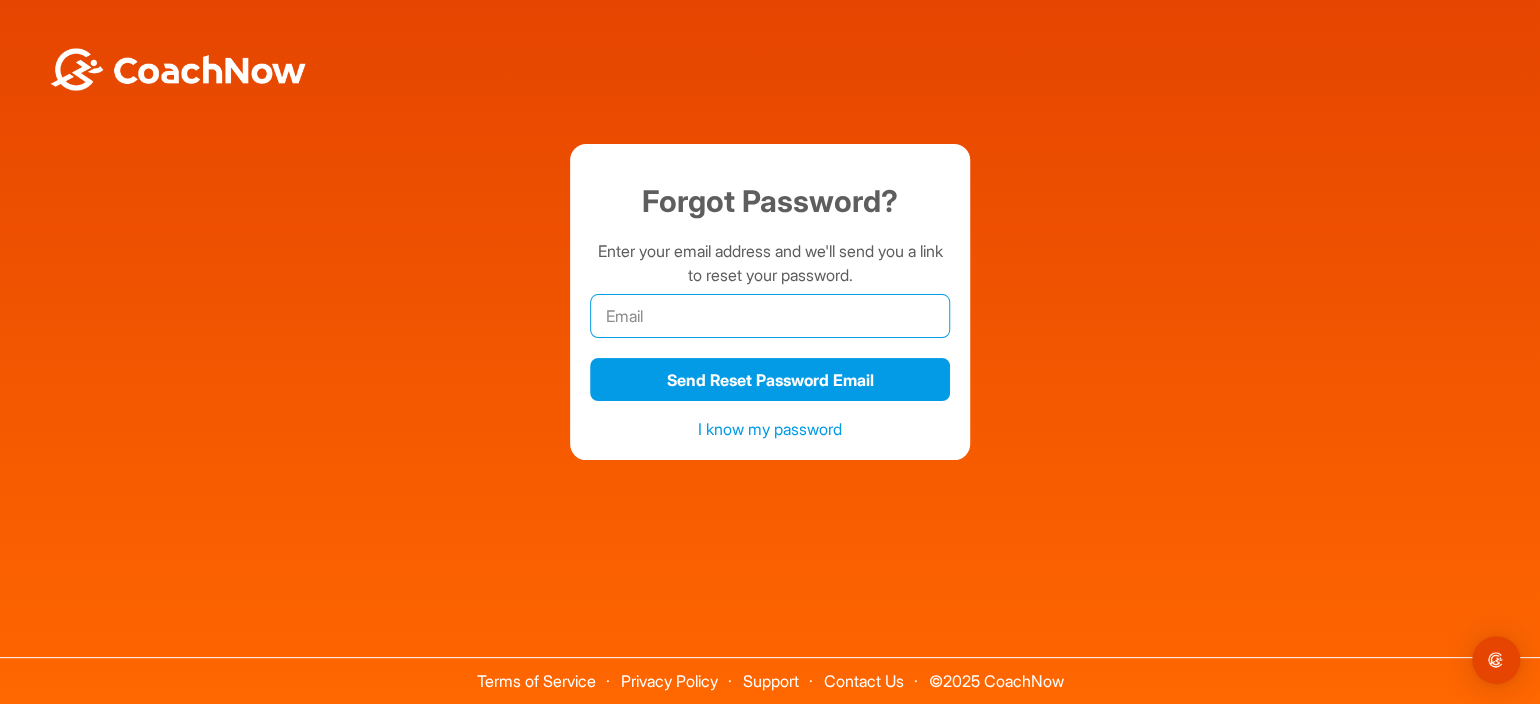 click at bounding box center (770, 316) 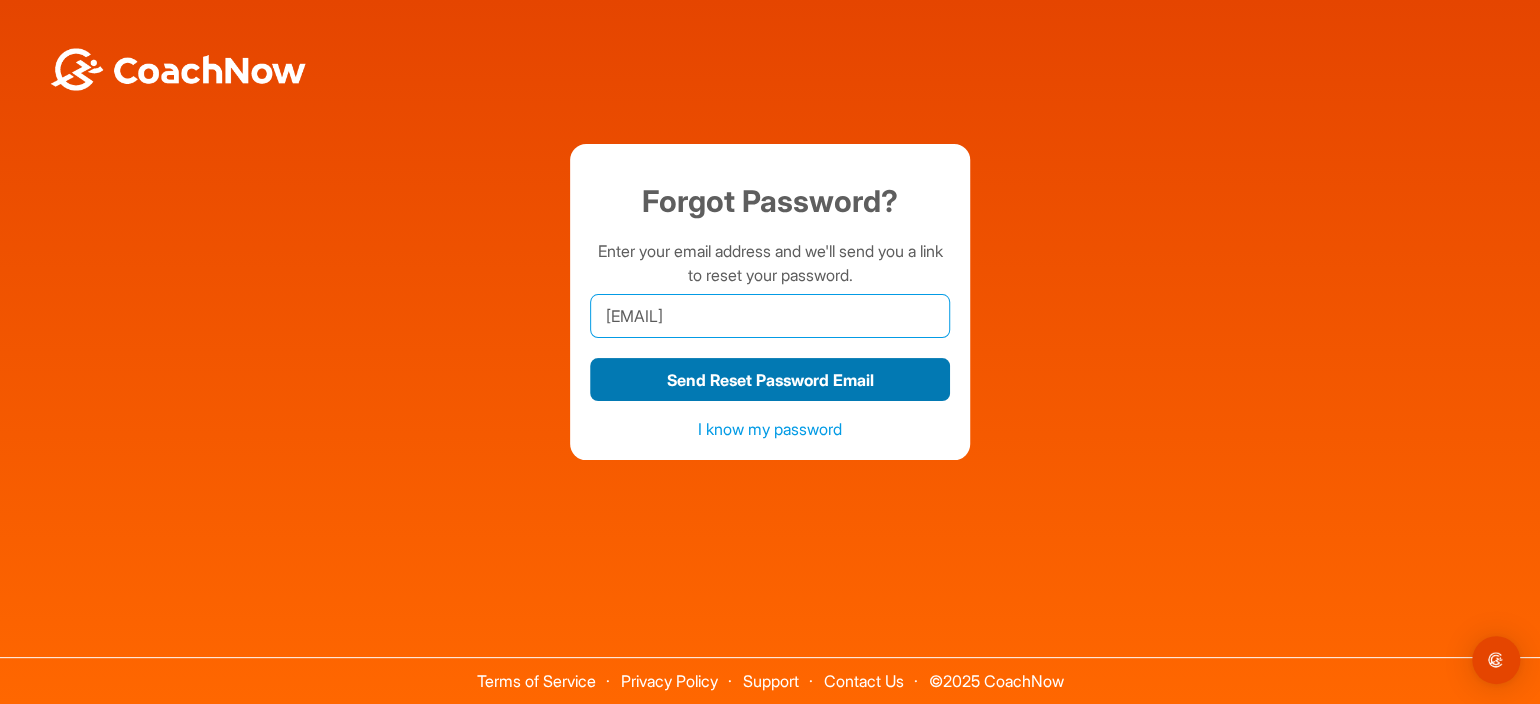 type on "[EMAIL]" 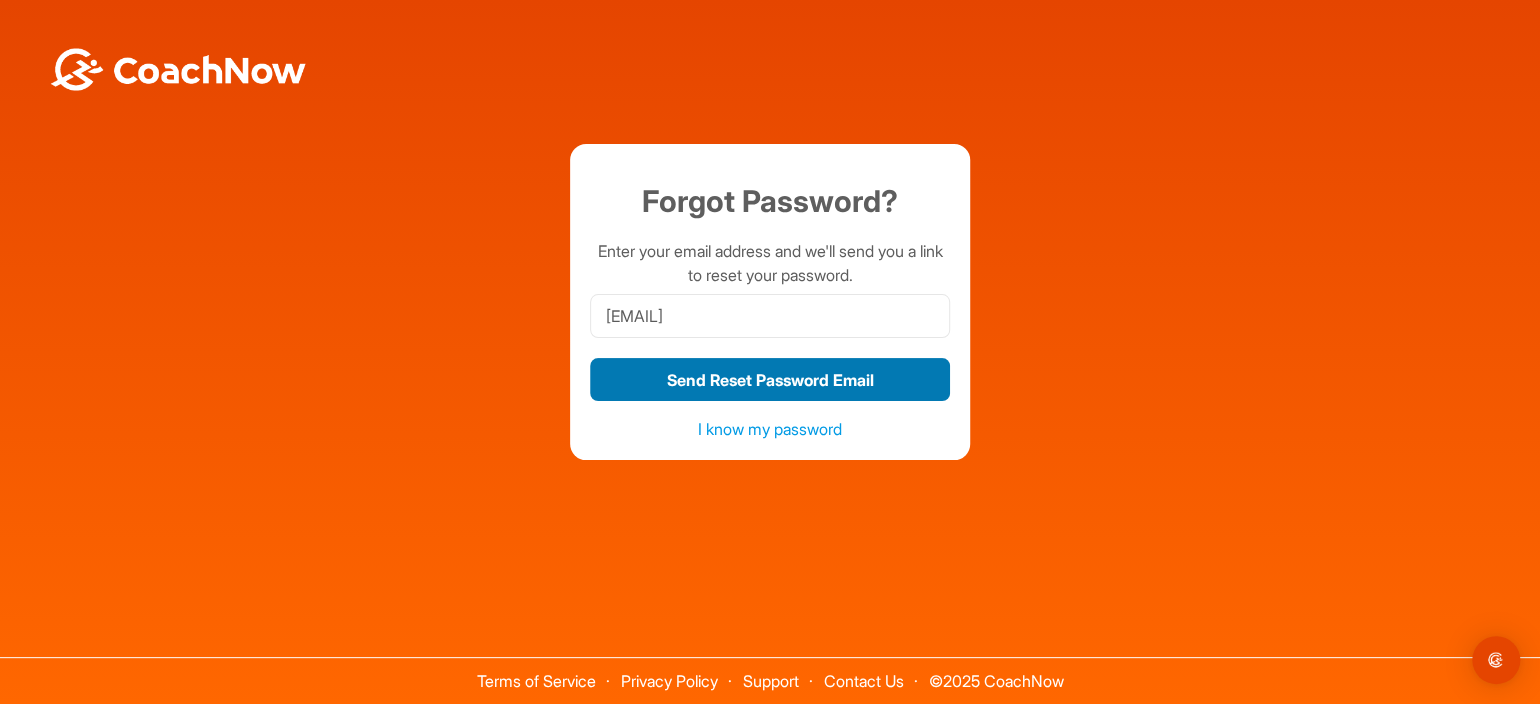 click on "Send Reset Password Email" at bounding box center [770, 379] 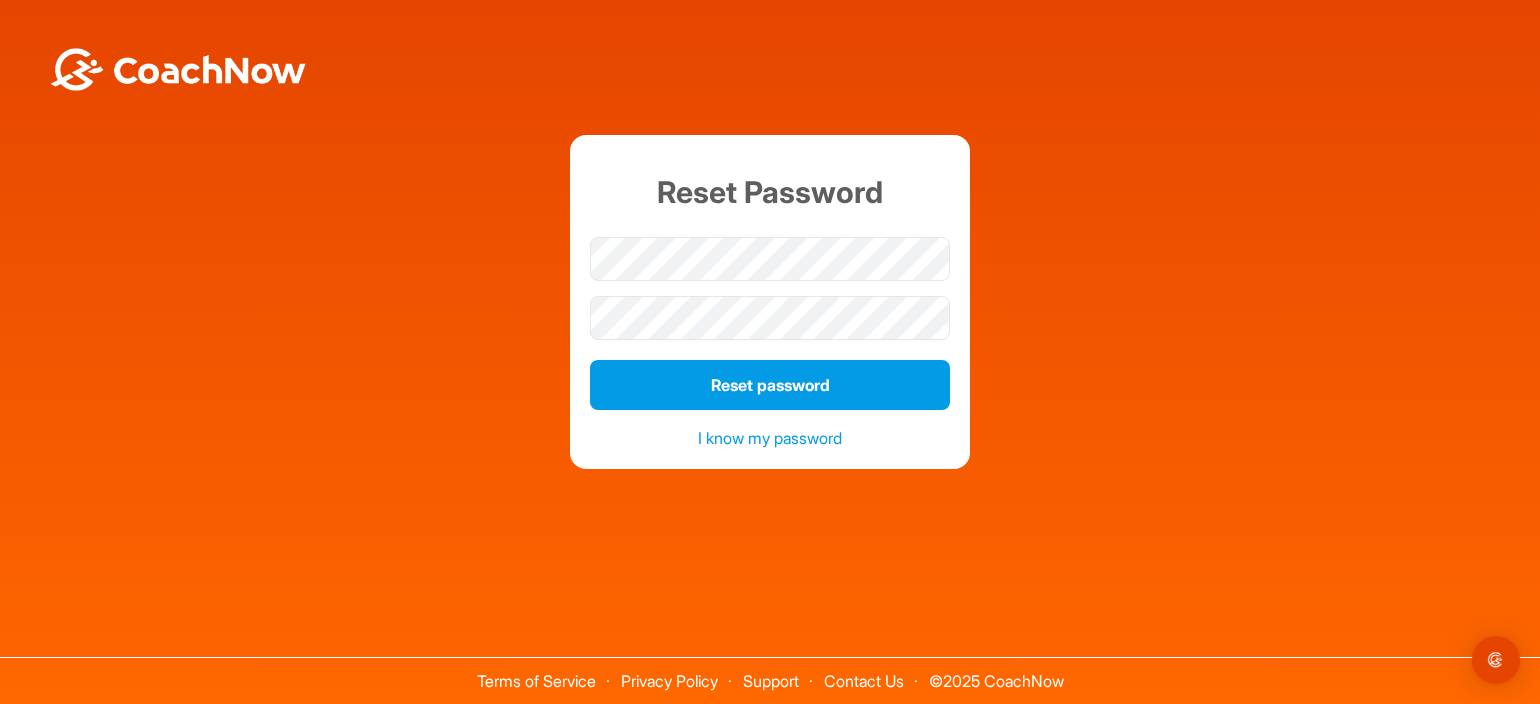 scroll, scrollTop: 0, scrollLeft: 0, axis: both 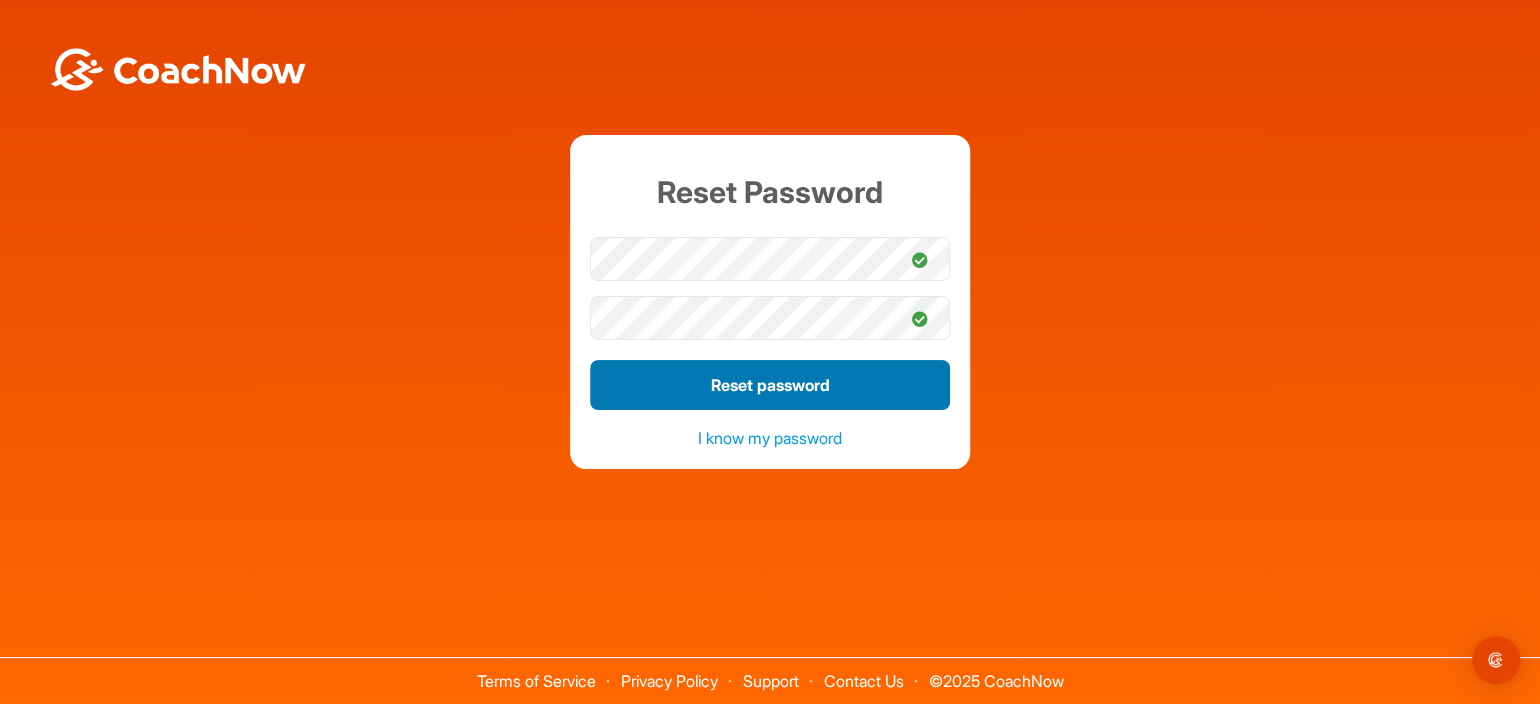 click on "Reset password" at bounding box center [770, 385] 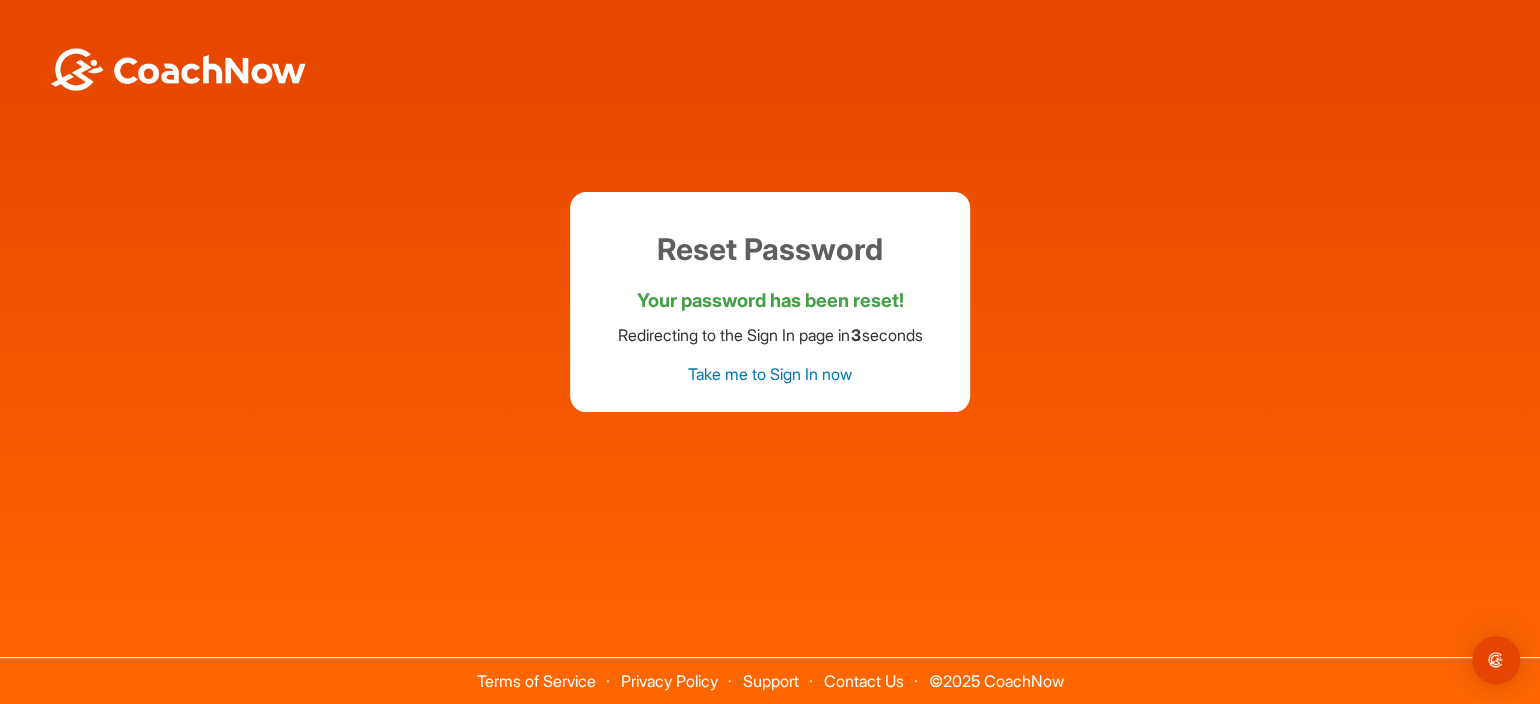 click on "Take me to Sign In now" at bounding box center [770, 374] 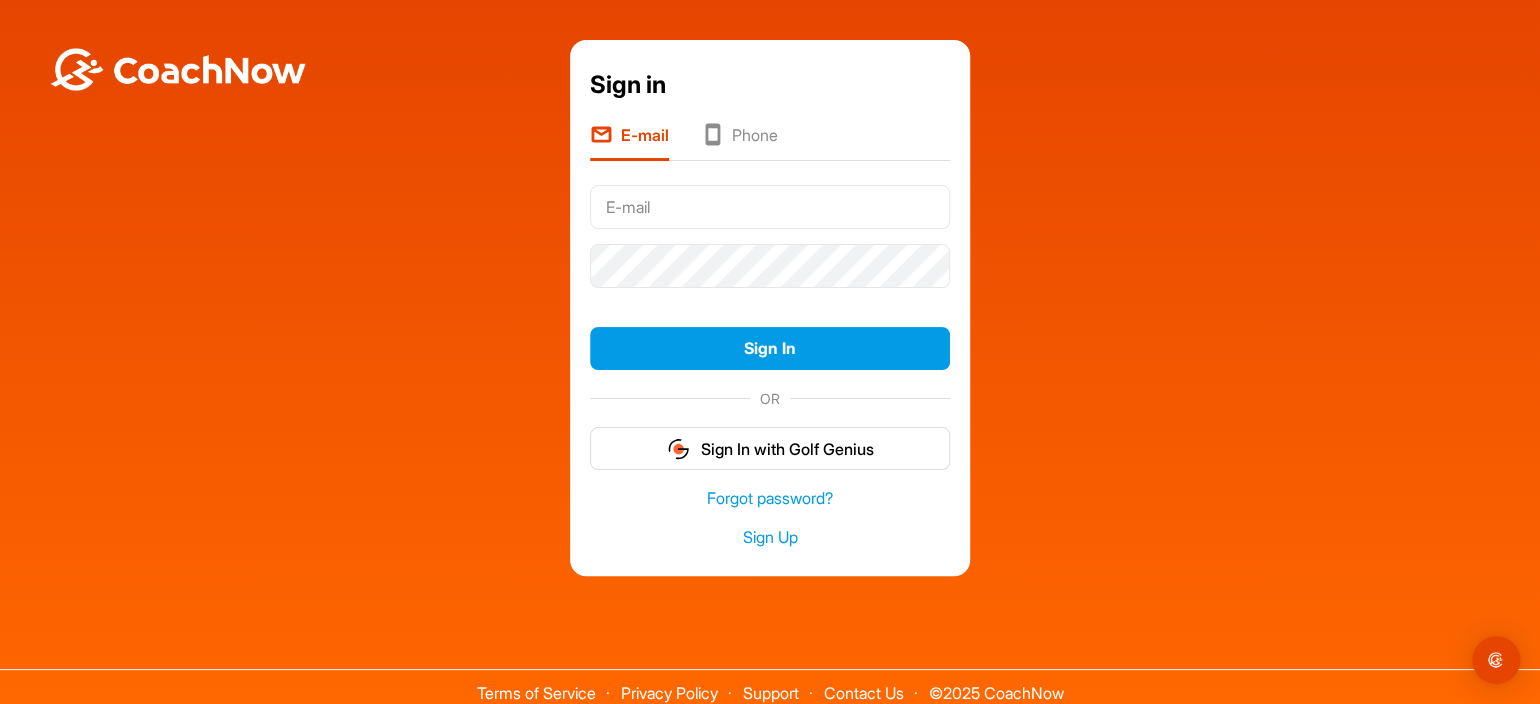 click at bounding box center (770, 207) 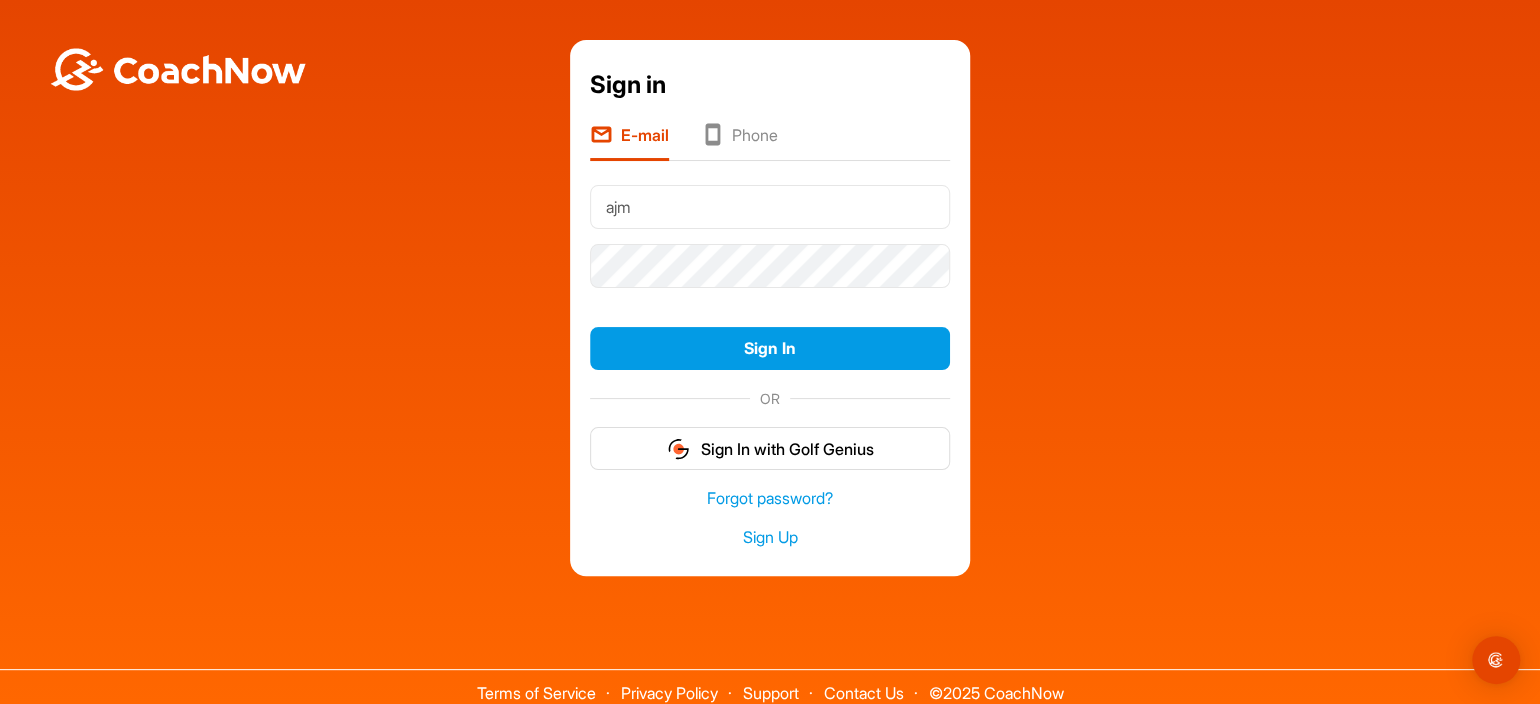 type on "[EMAIL]" 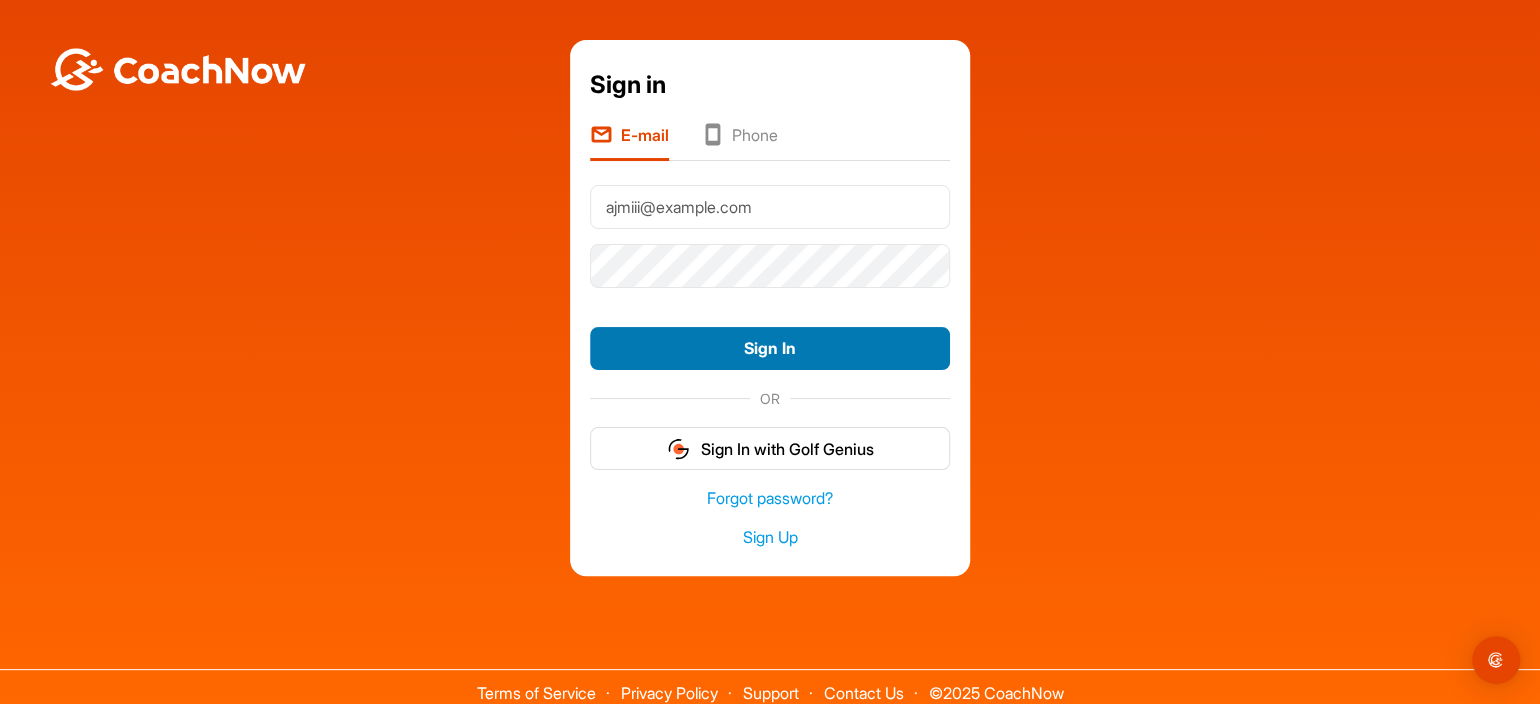 click on "Sign In" at bounding box center [770, 348] 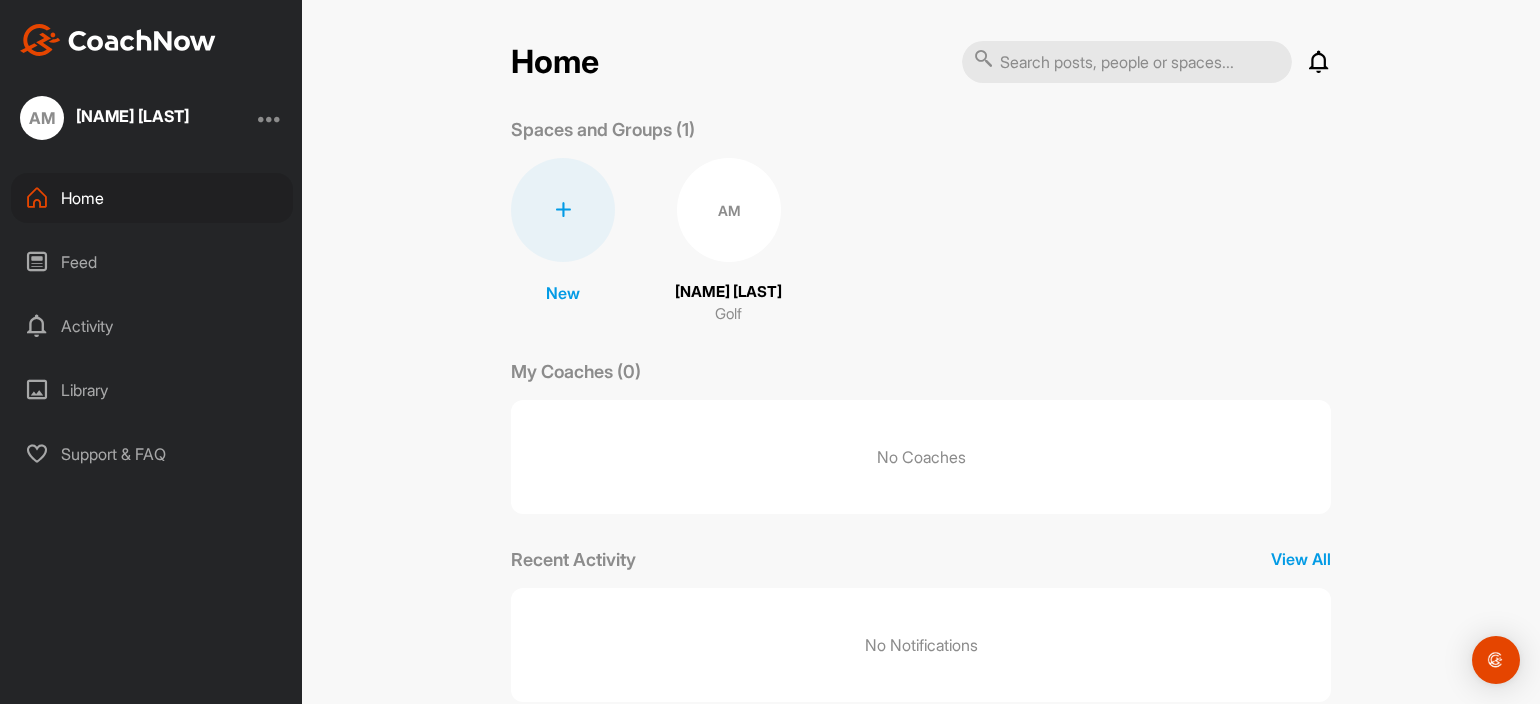 scroll, scrollTop: 0, scrollLeft: 0, axis: both 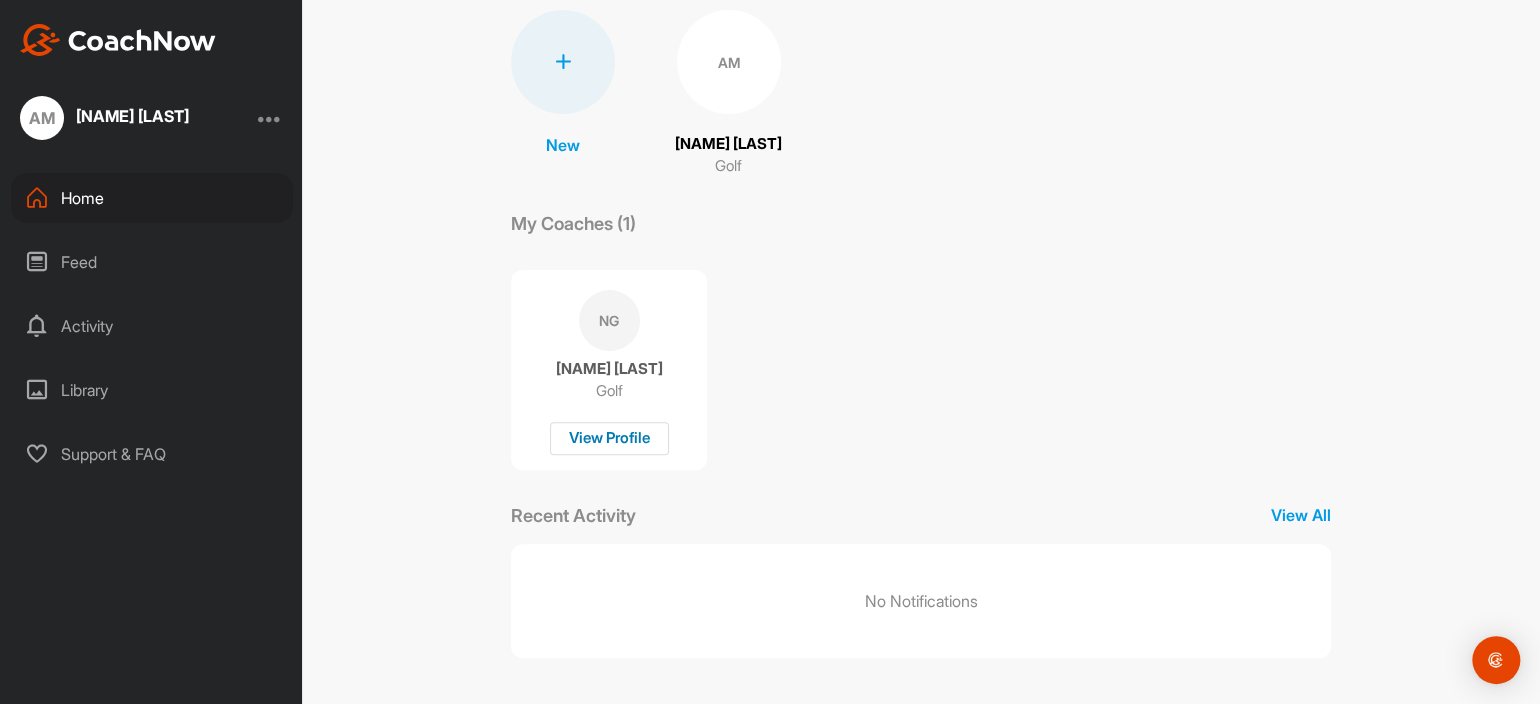 click on "View Profile" at bounding box center [609, 438] 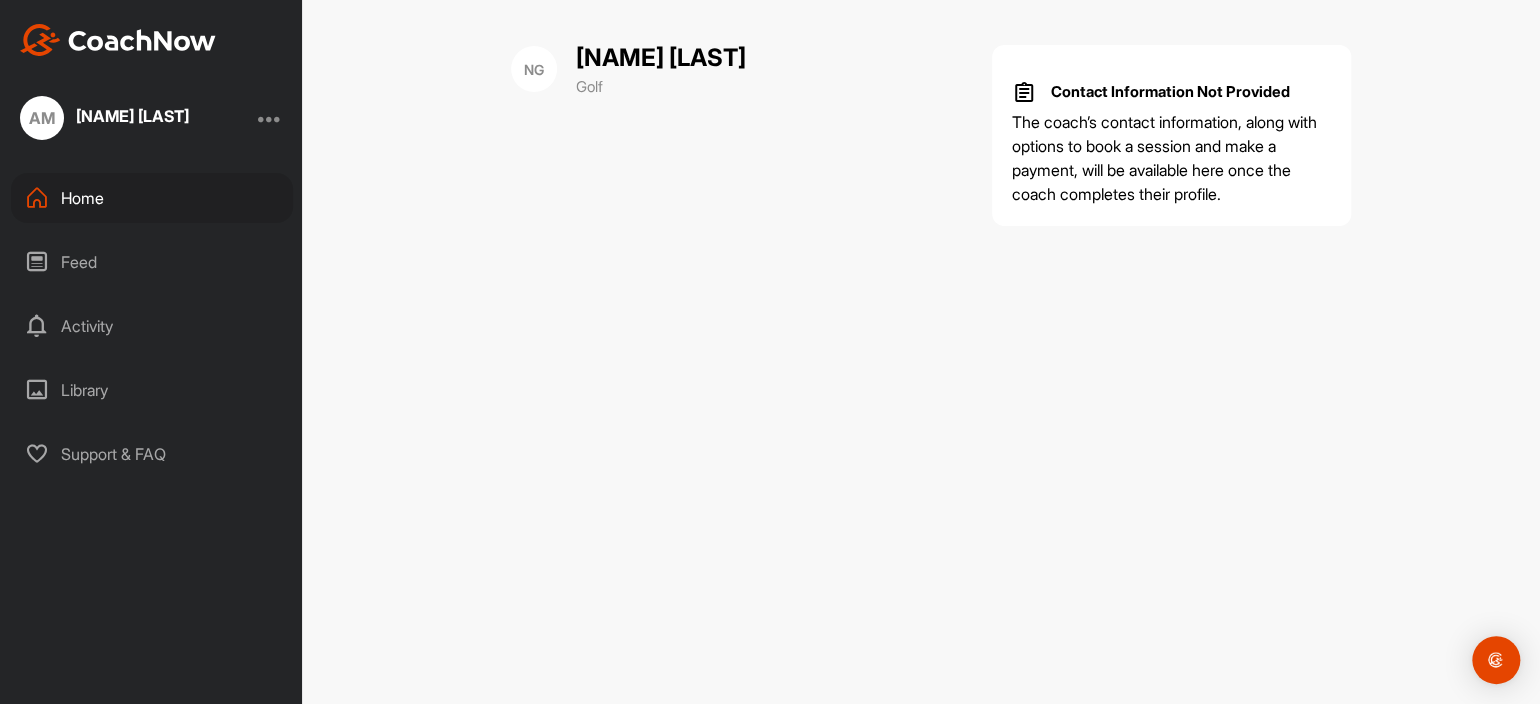 click at bounding box center (270, 118) 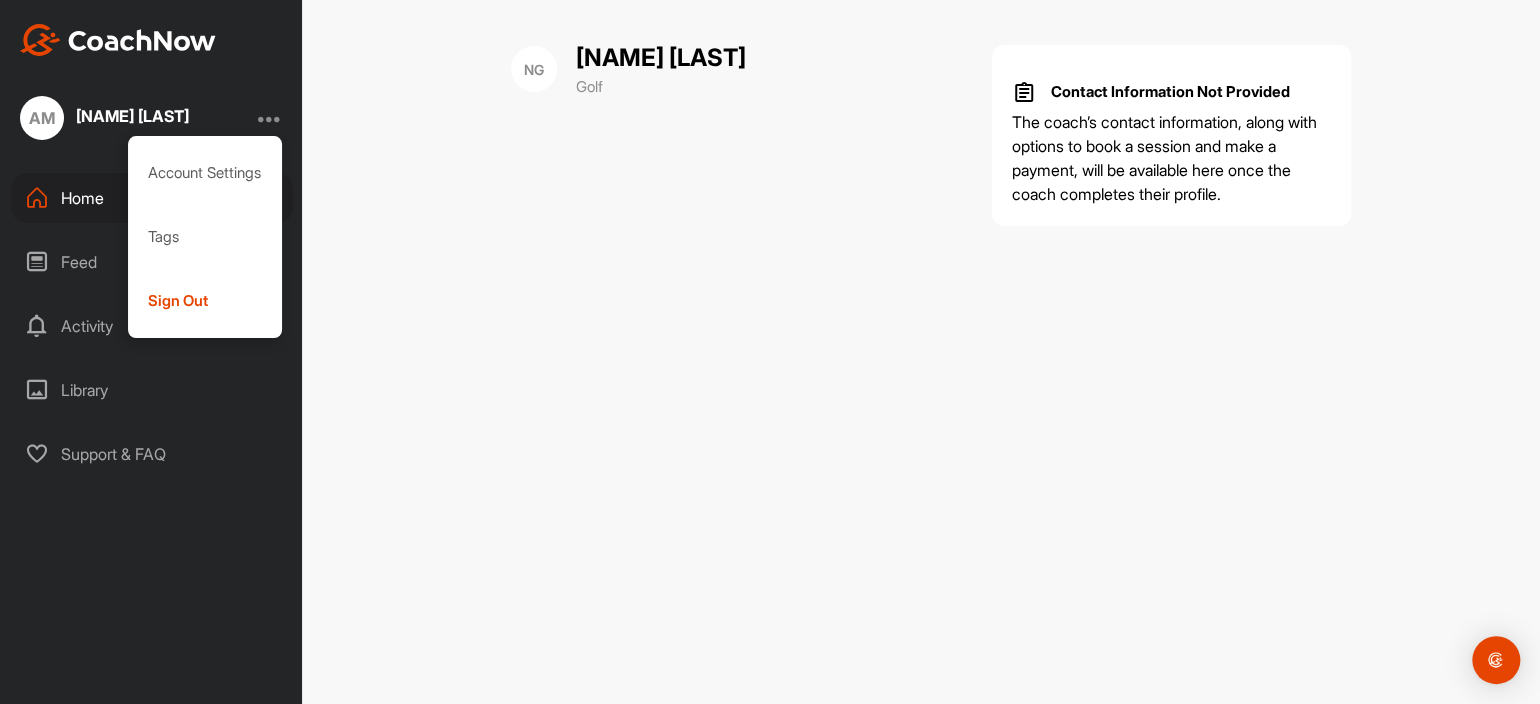 click on "Home" at bounding box center [152, 198] 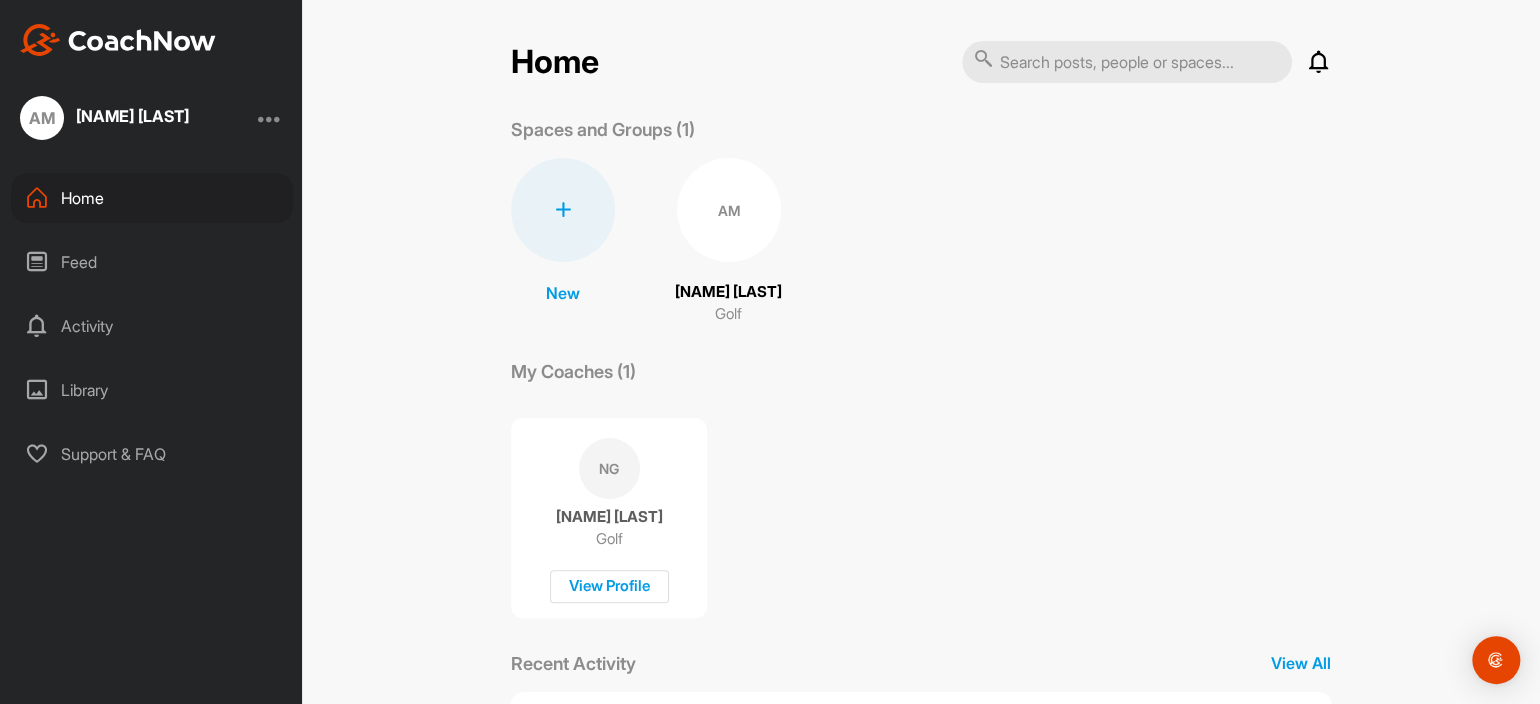 click on "Feed" at bounding box center (152, 262) 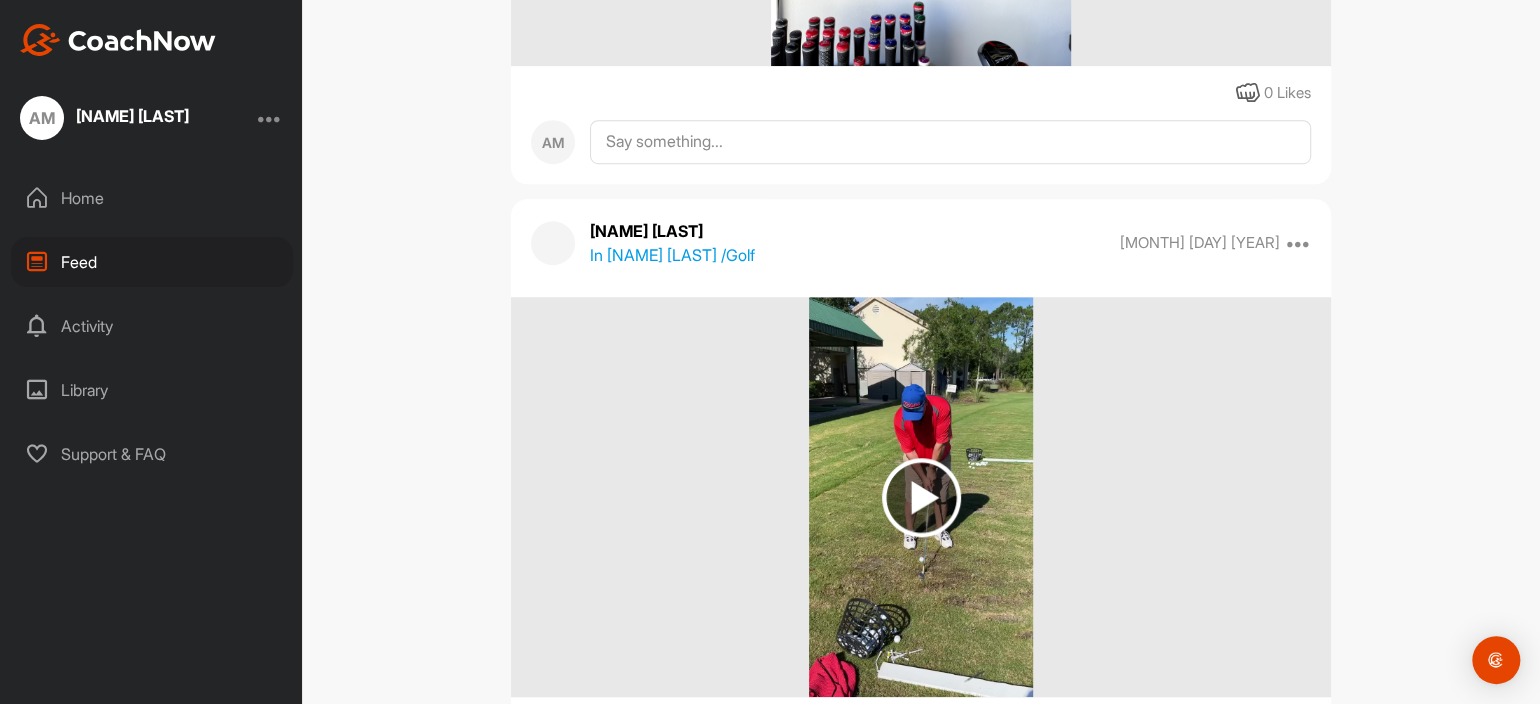 scroll, scrollTop: 699, scrollLeft: 0, axis: vertical 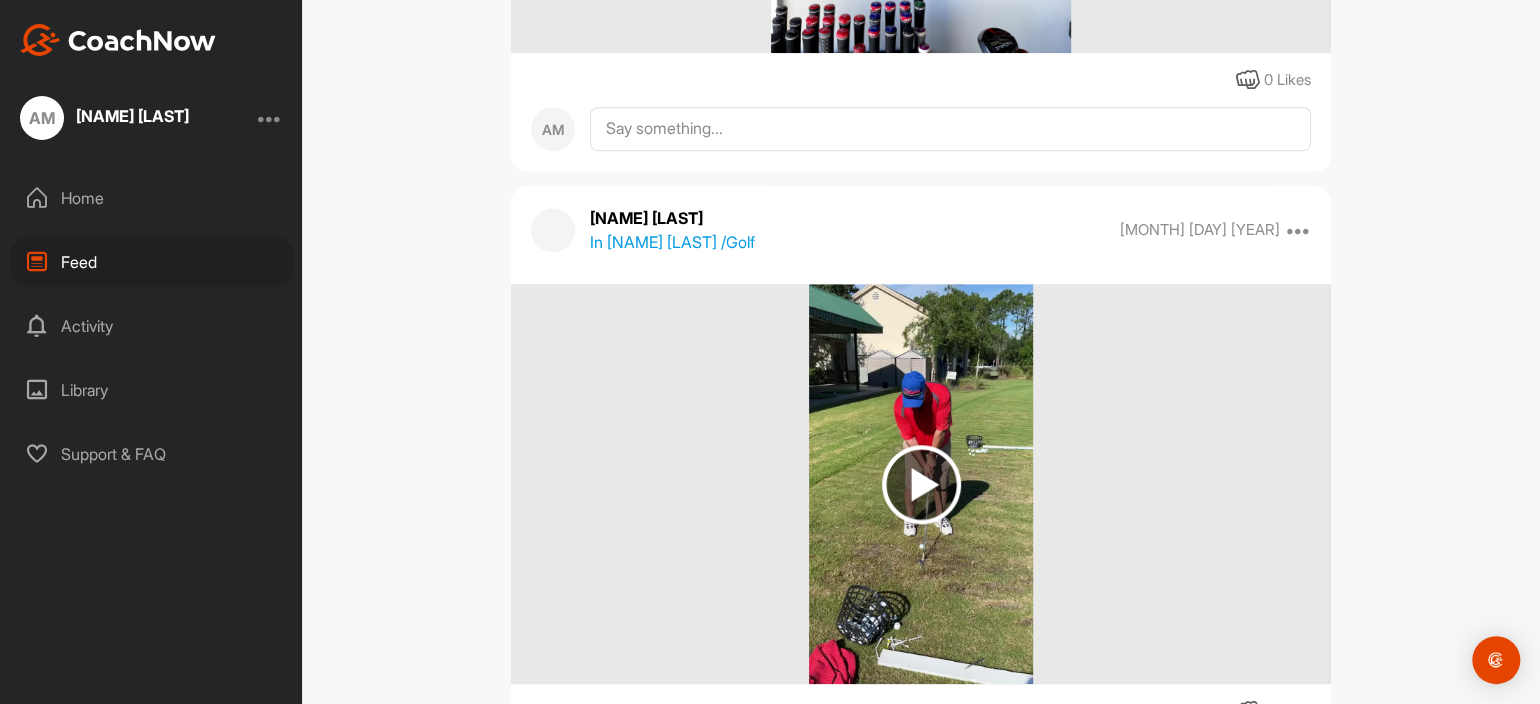 click at bounding box center [921, 484] 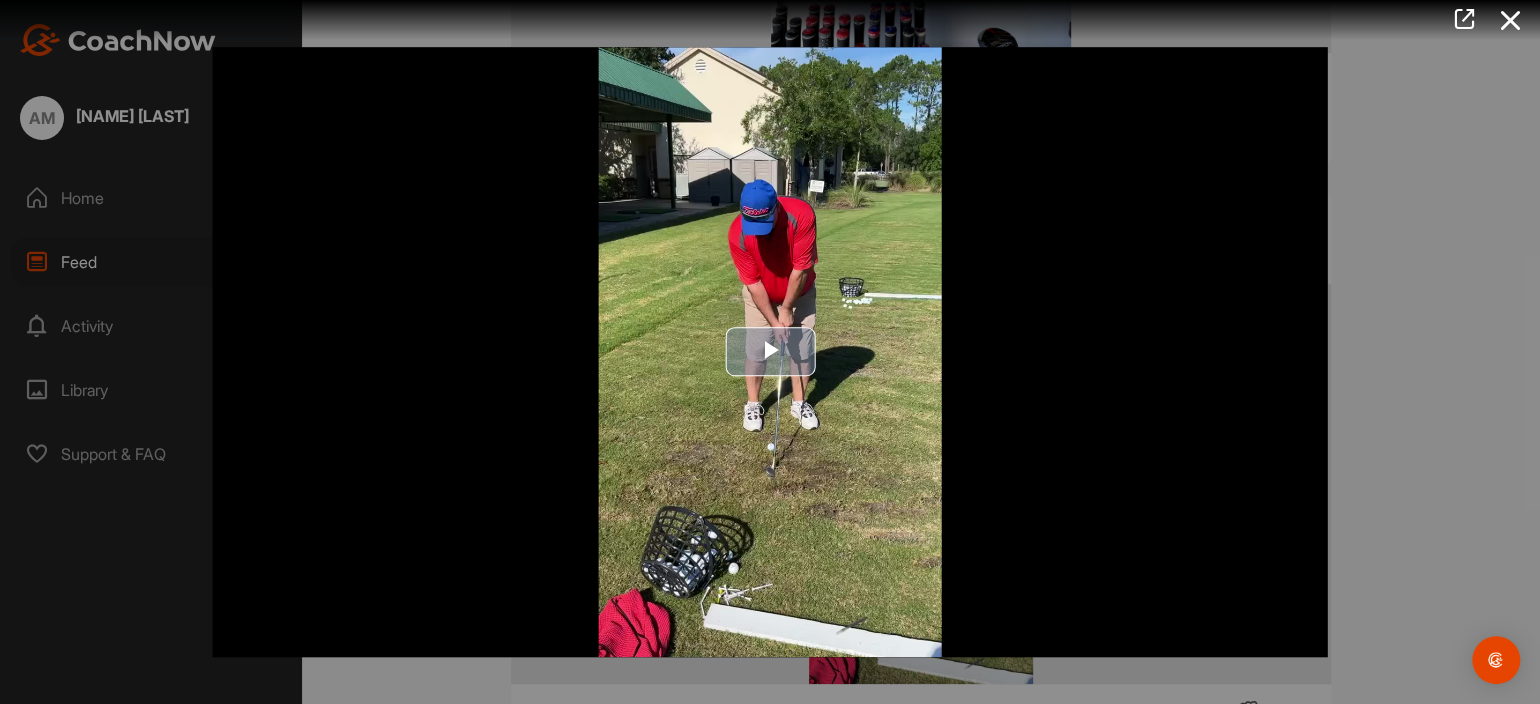 click at bounding box center [770, 352] 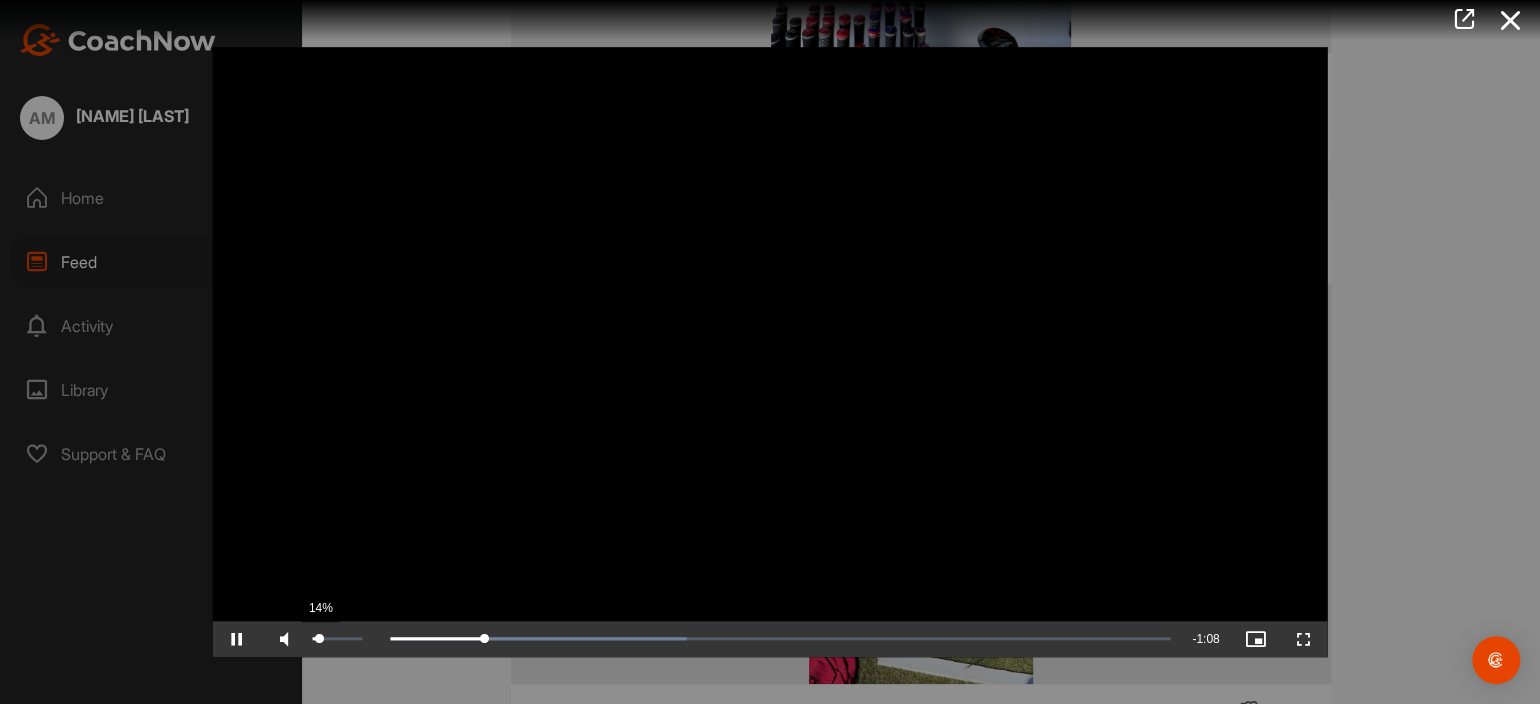 drag, startPoint x: 336, startPoint y: 636, endPoint x: 319, endPoint y: 637, distance: 17.029387 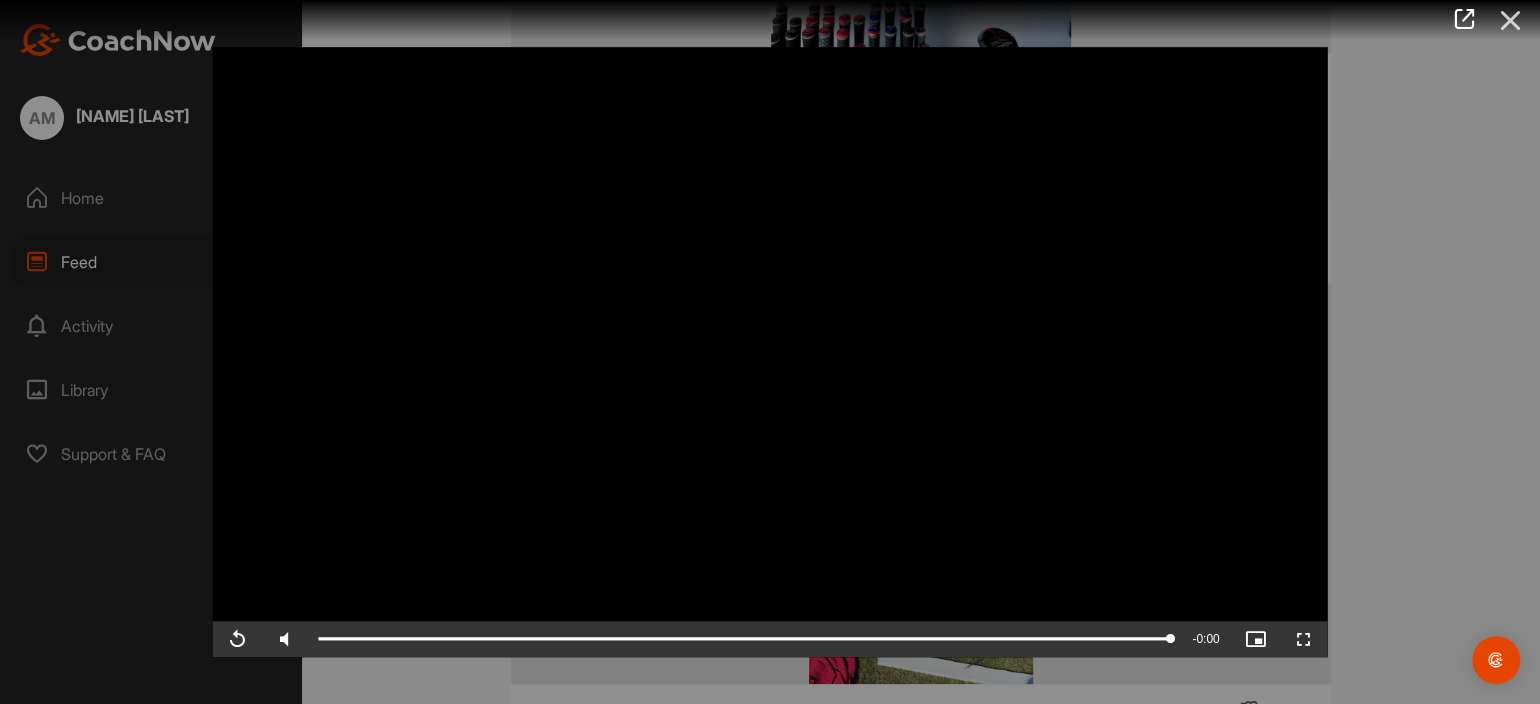 click at bounding box center [1510, 20] 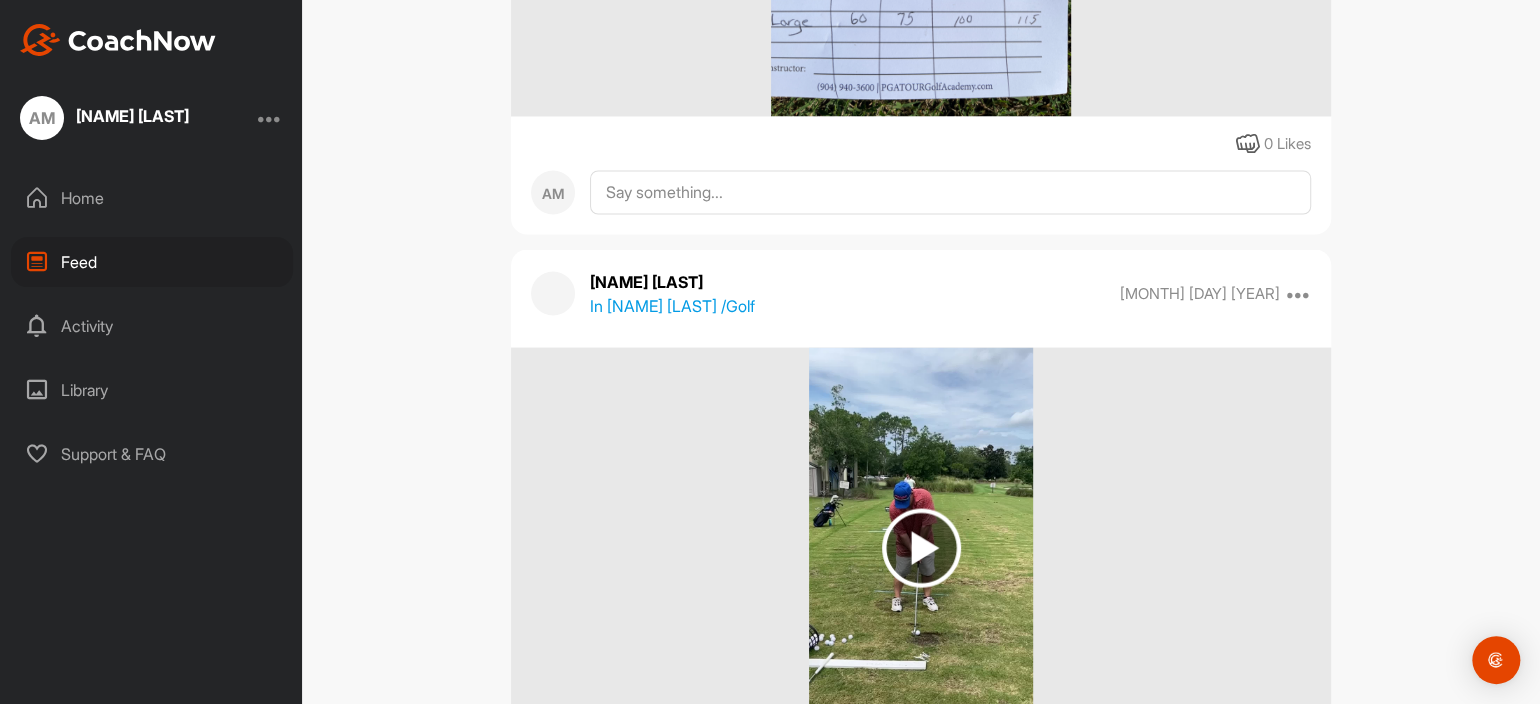 scroll, scrollTop: 1999, scrollLeft: 0, axis: vertical 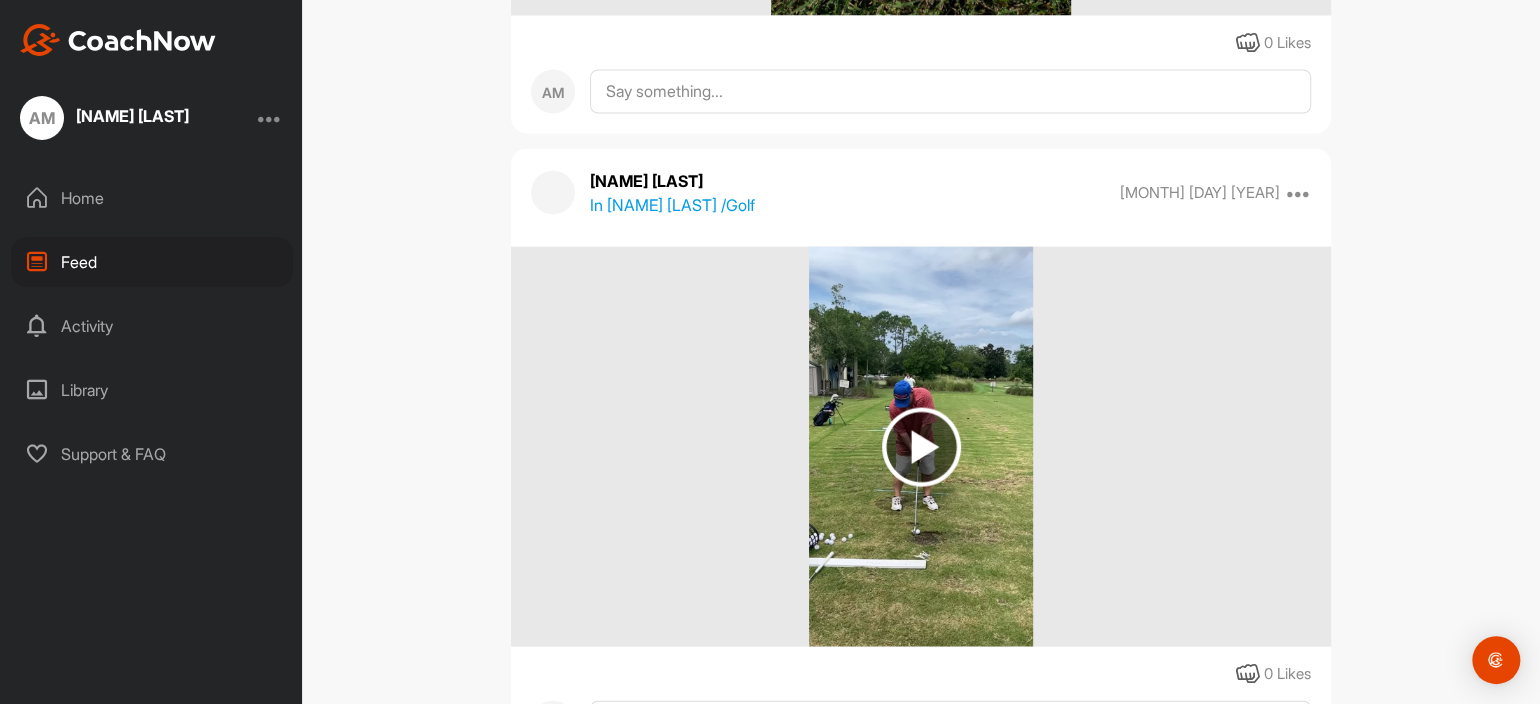 click at bounding box center (921, 446) 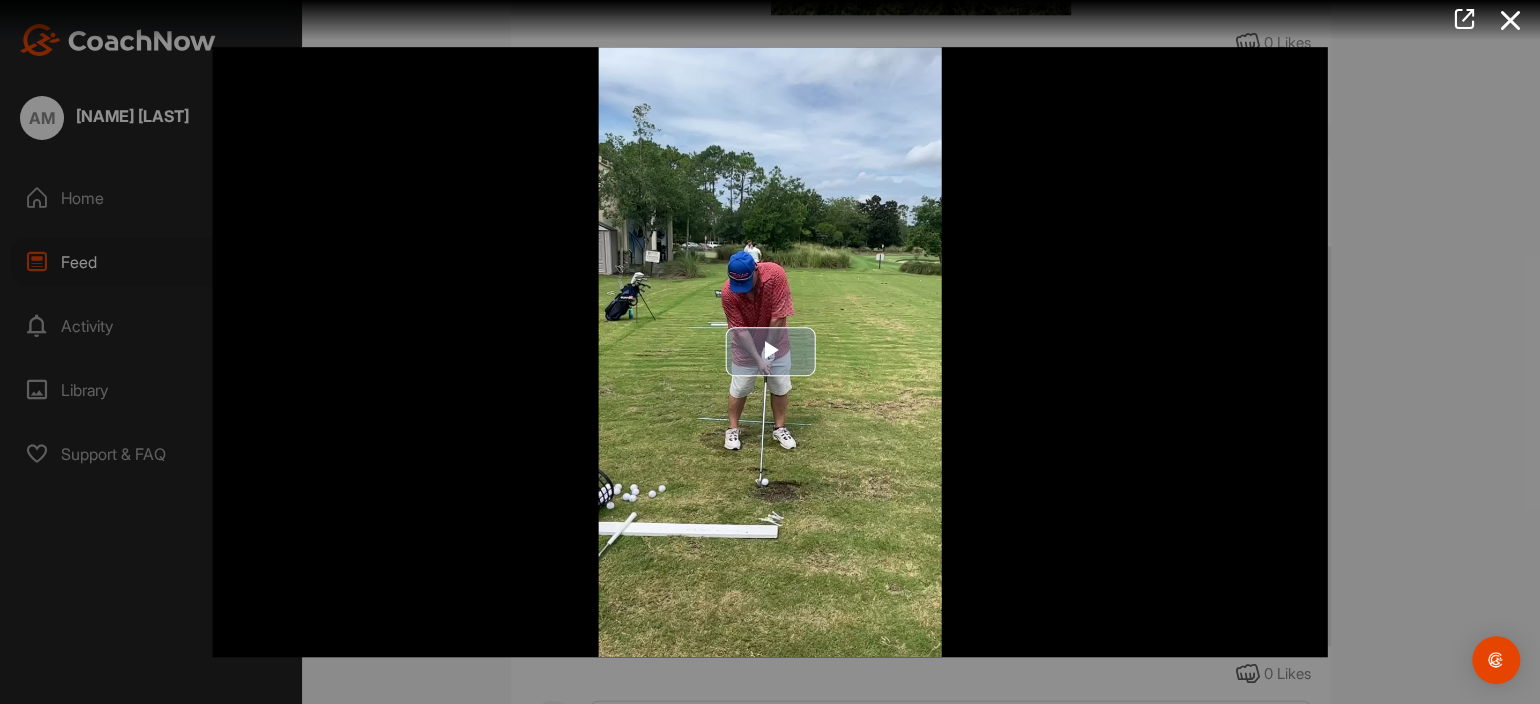 click at bounding box center (770, 352) 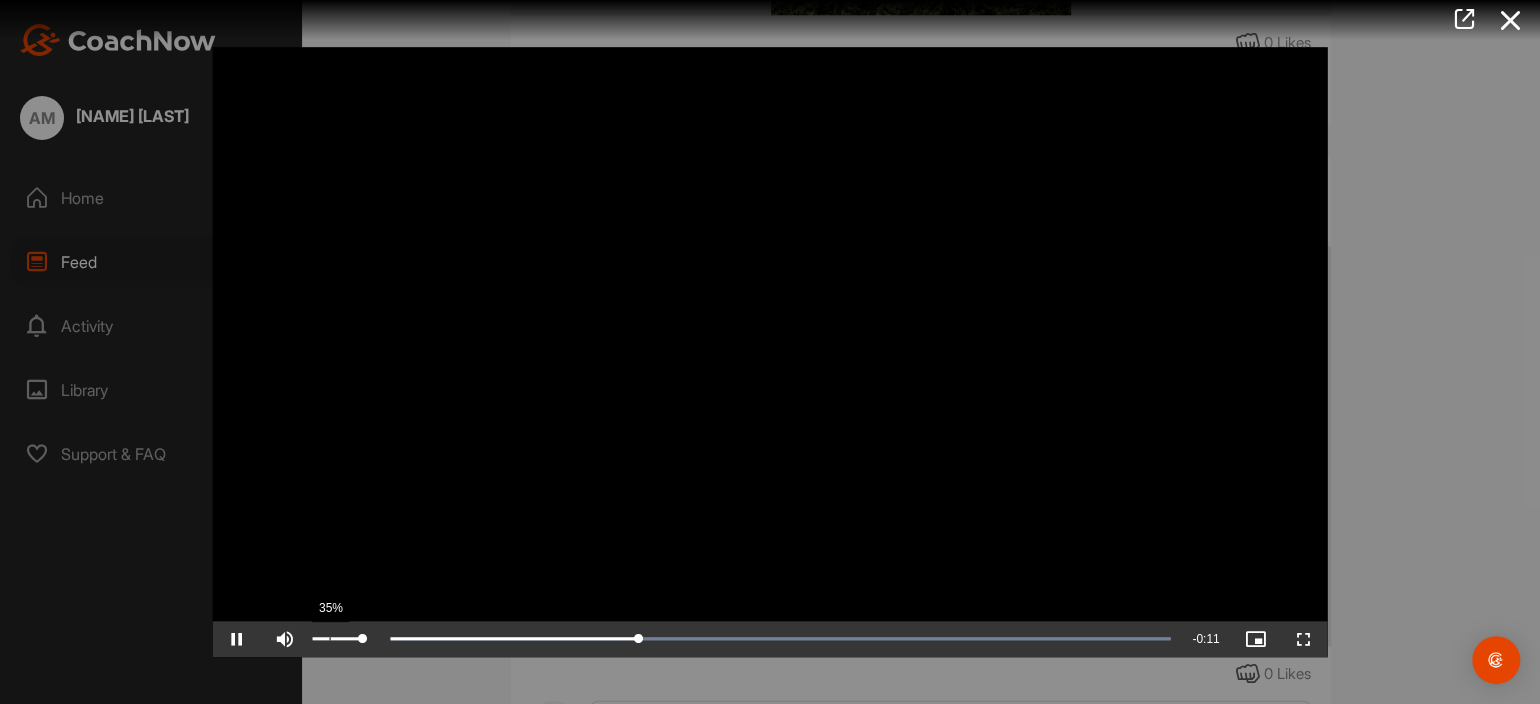 click on "35%" at bounding box center [338, 639] 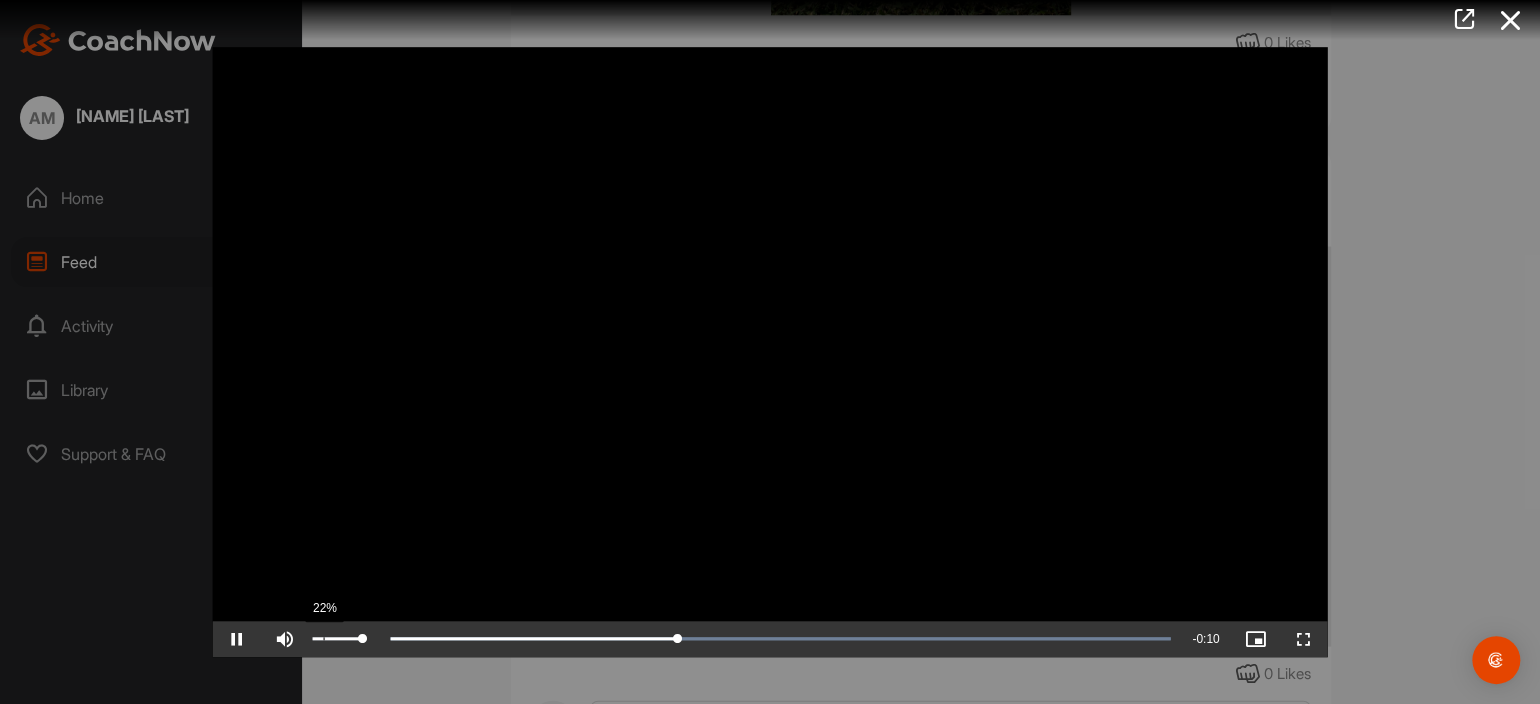 click on "22%" at bounding box center [338, 639] 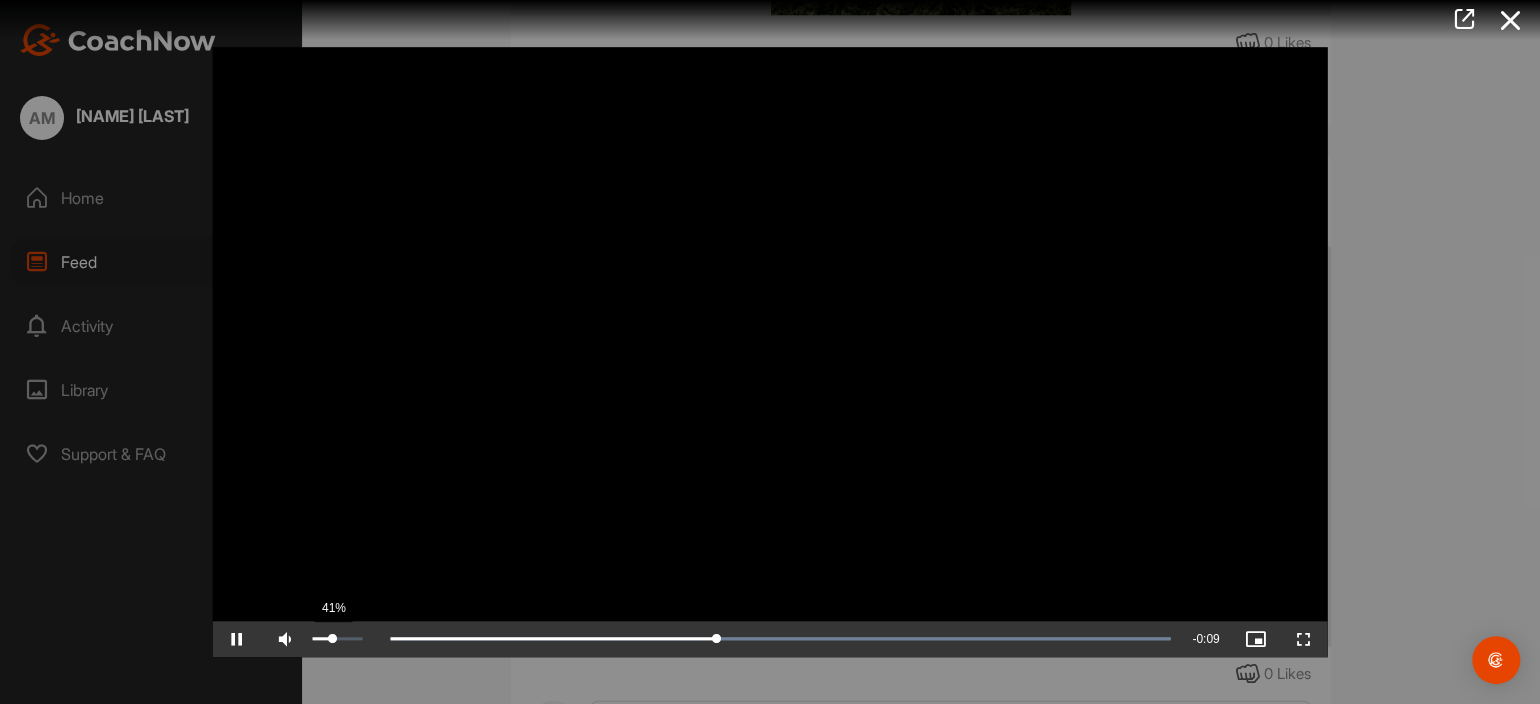 click on "41%" at bounding box center (337, 639) 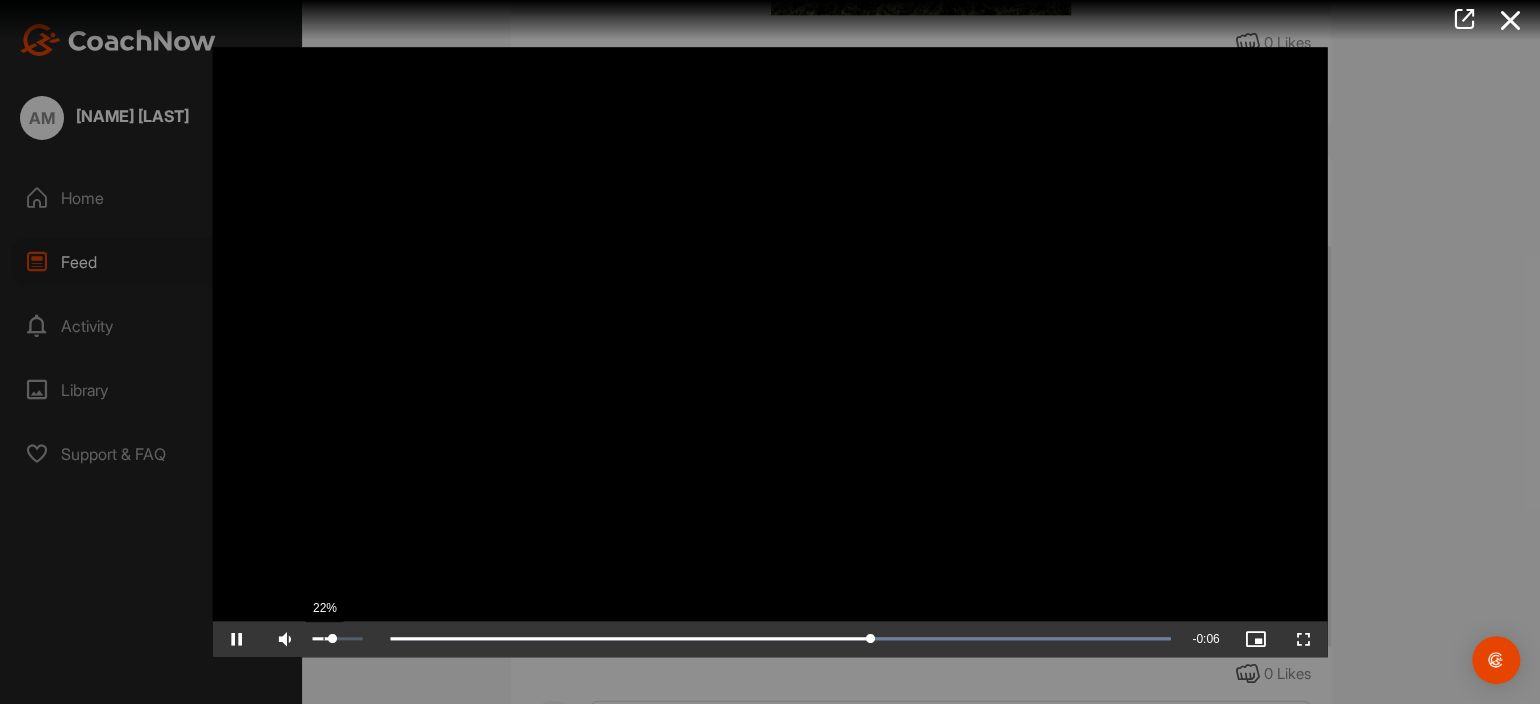 click on "22%" at bounding box center [338, 639] 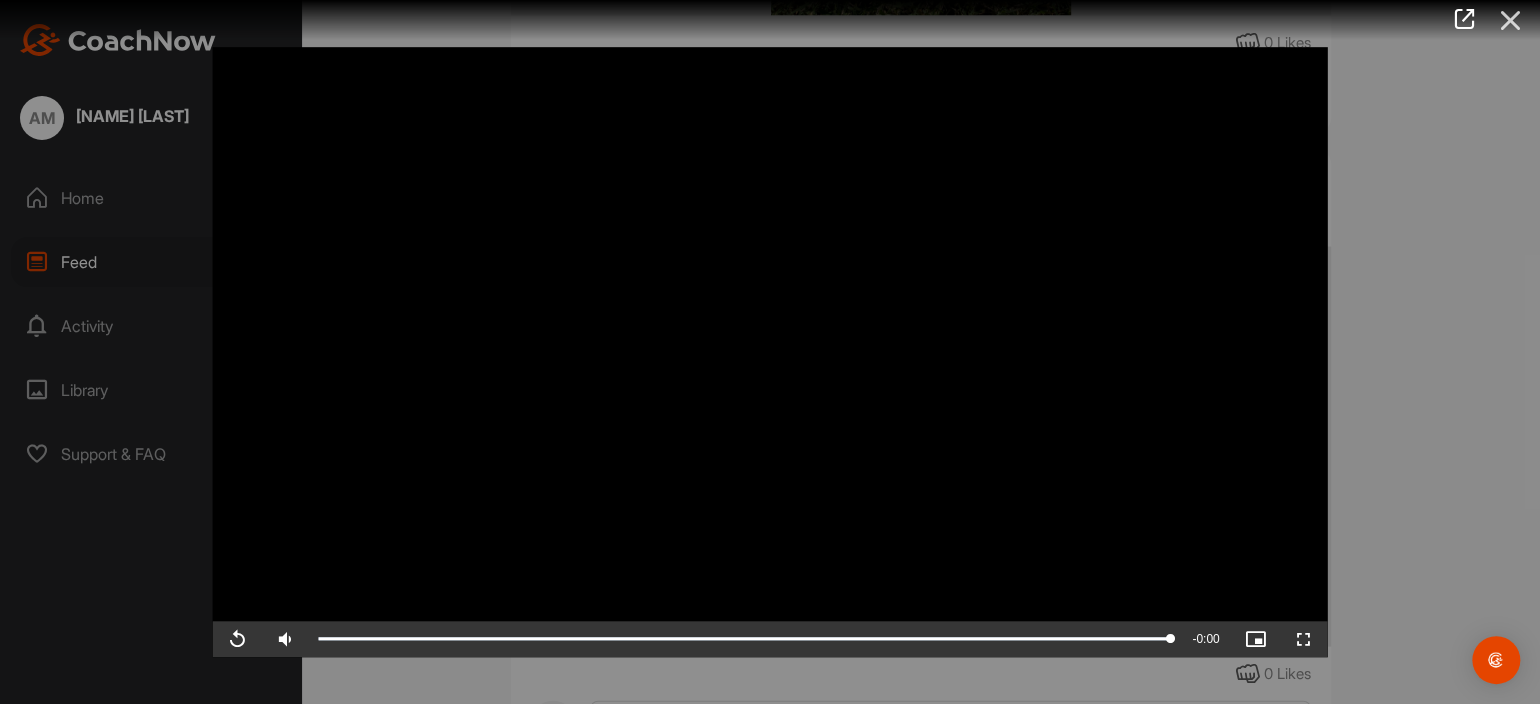 click at bounding box center [1510, 20] 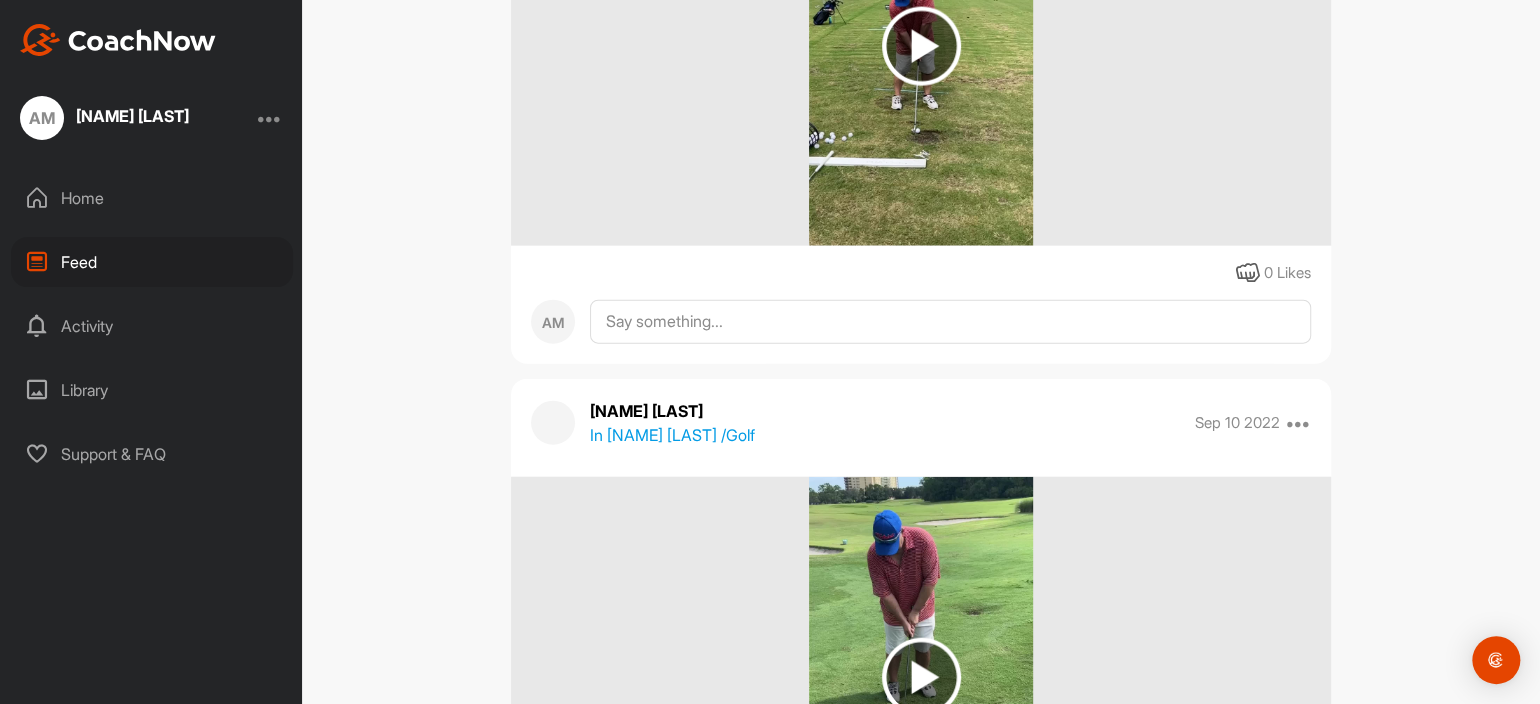 scroll, scrollTop: 2599, scrollLeft: 0, axis: vertical 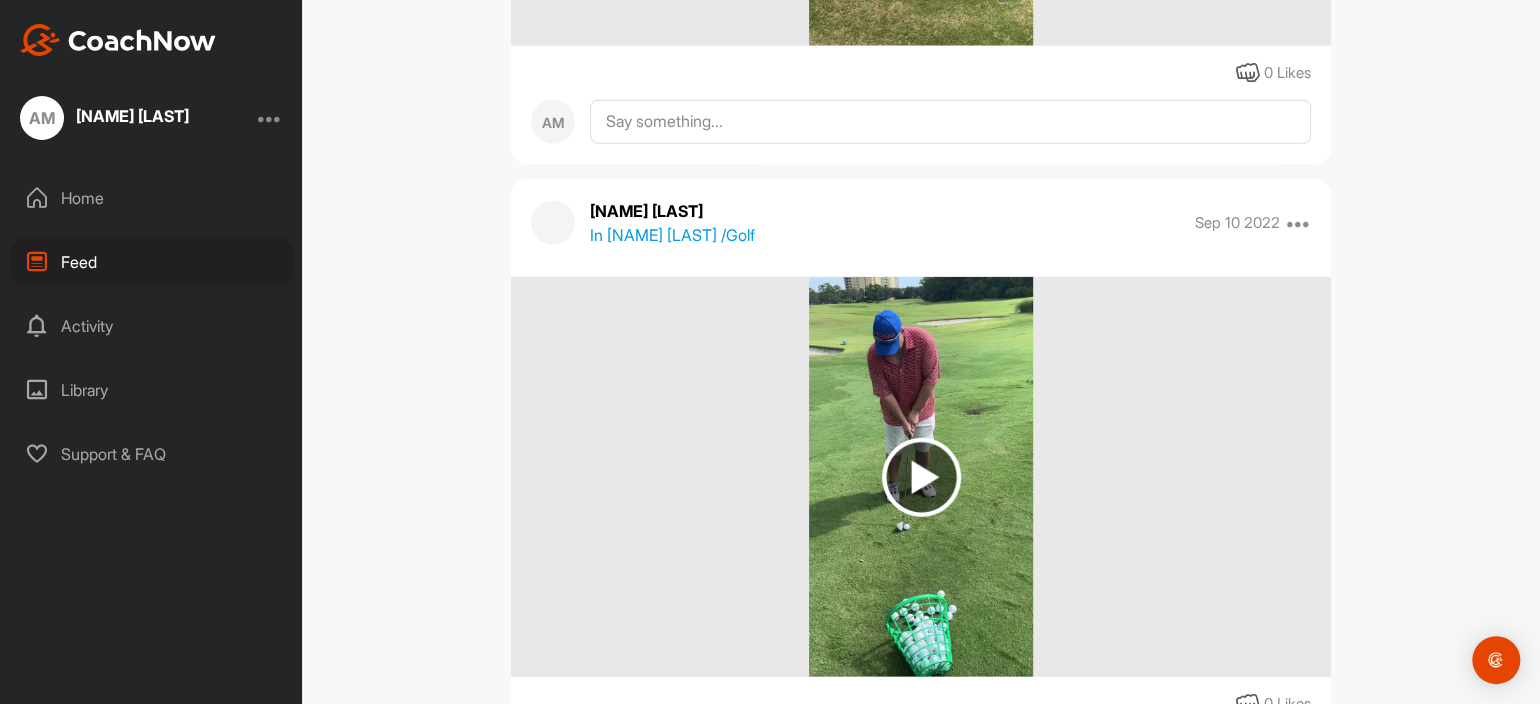 click at bounding box center [921, 477] 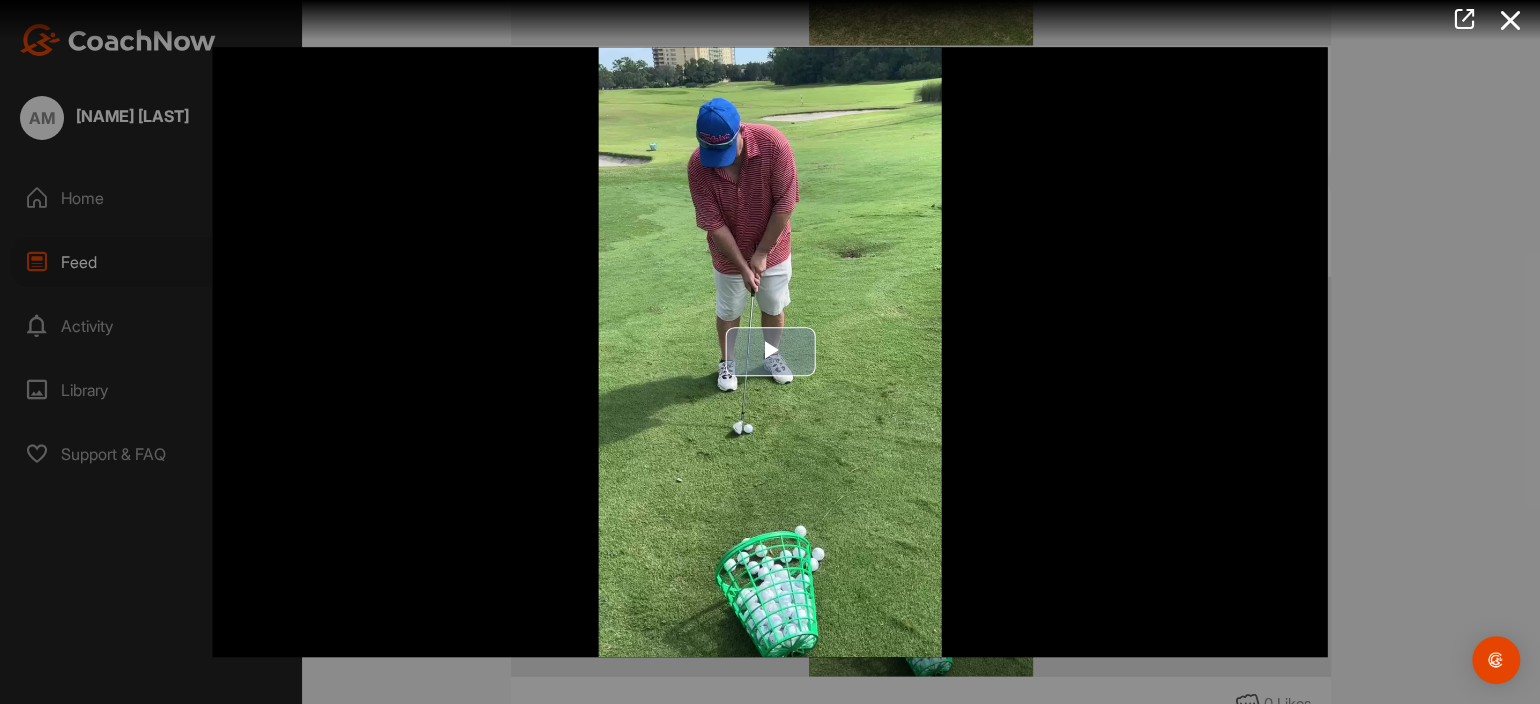 click at bounding box center (770, 352) 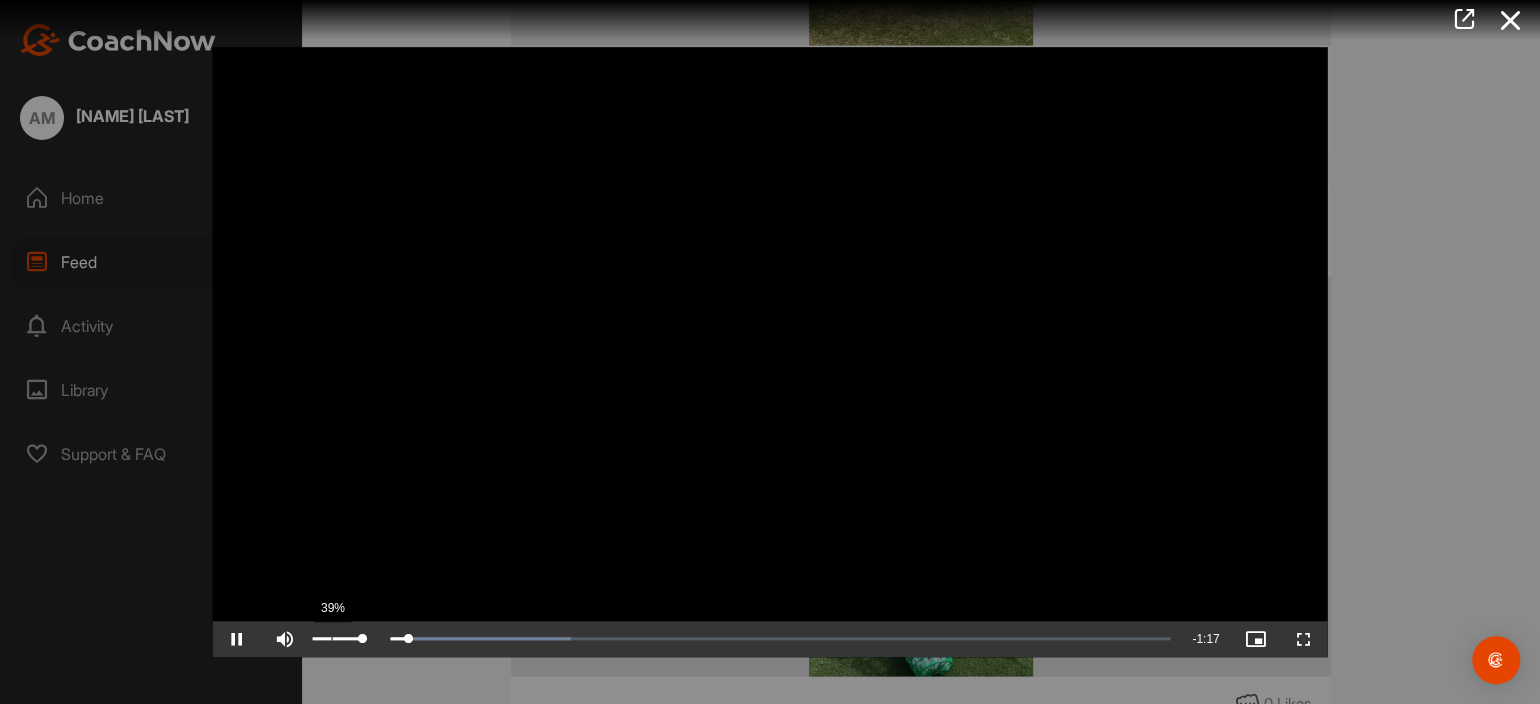 click on "39%" at bounding box center [338, 639] 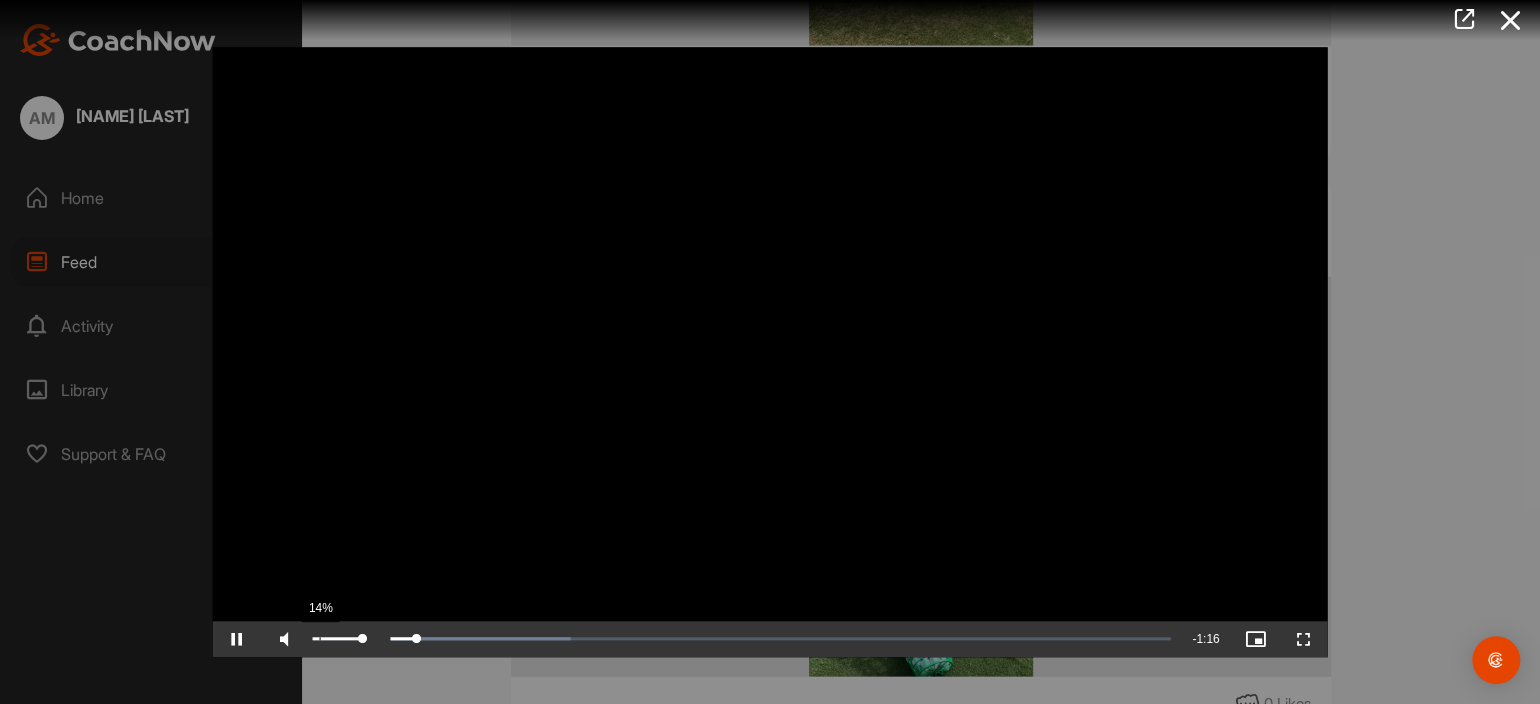 click on "14%" at bounding box center [337, 639] 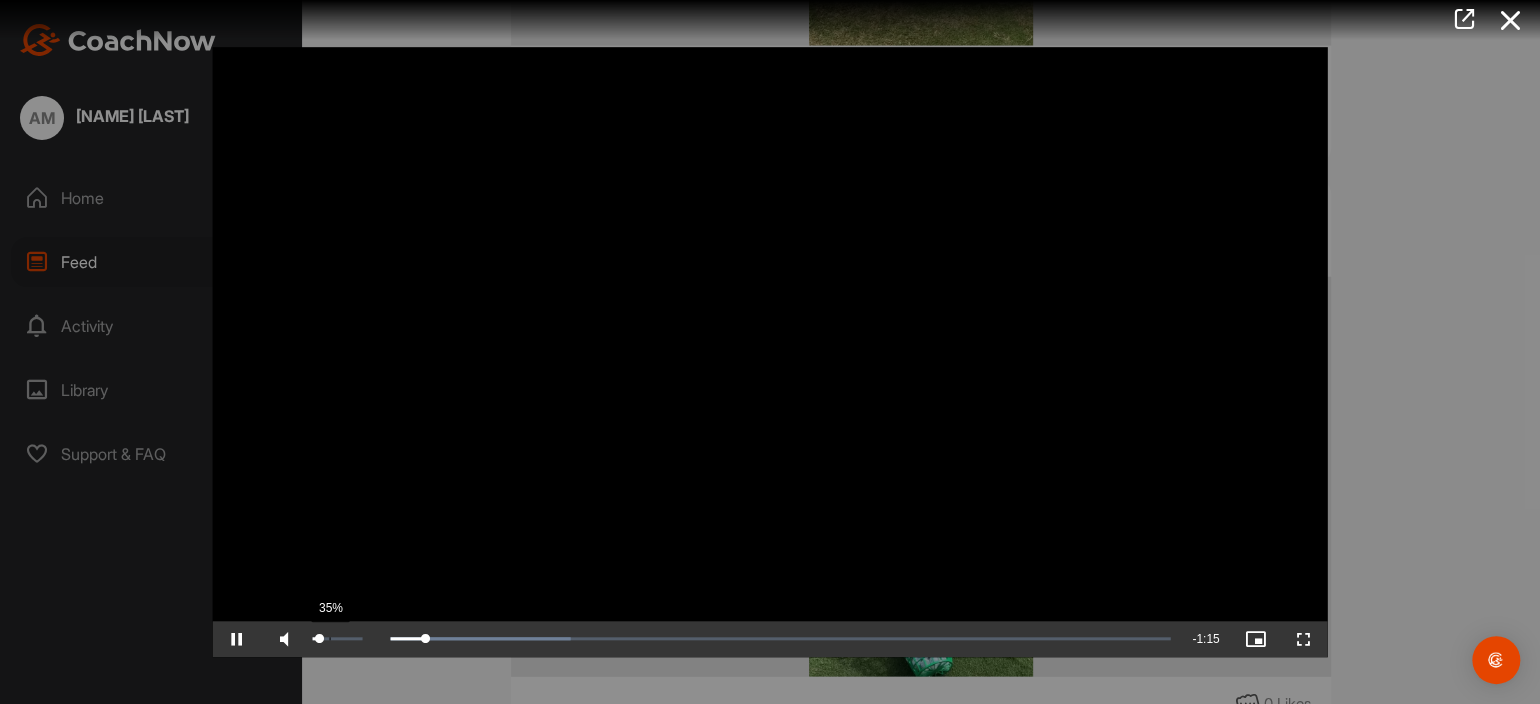 click on "35%" at bounding box center [338, 639] 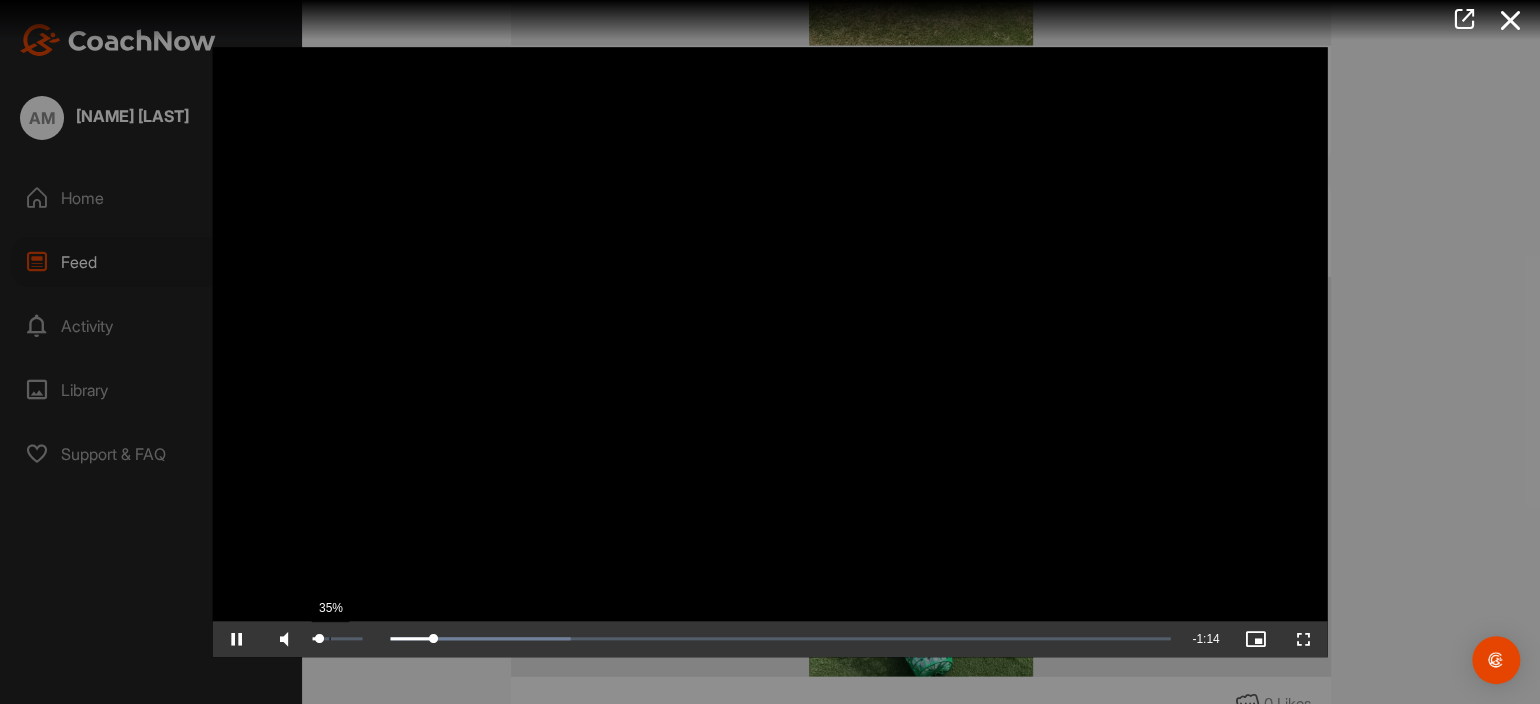 click on "35%" at bounding box center (338, 639) 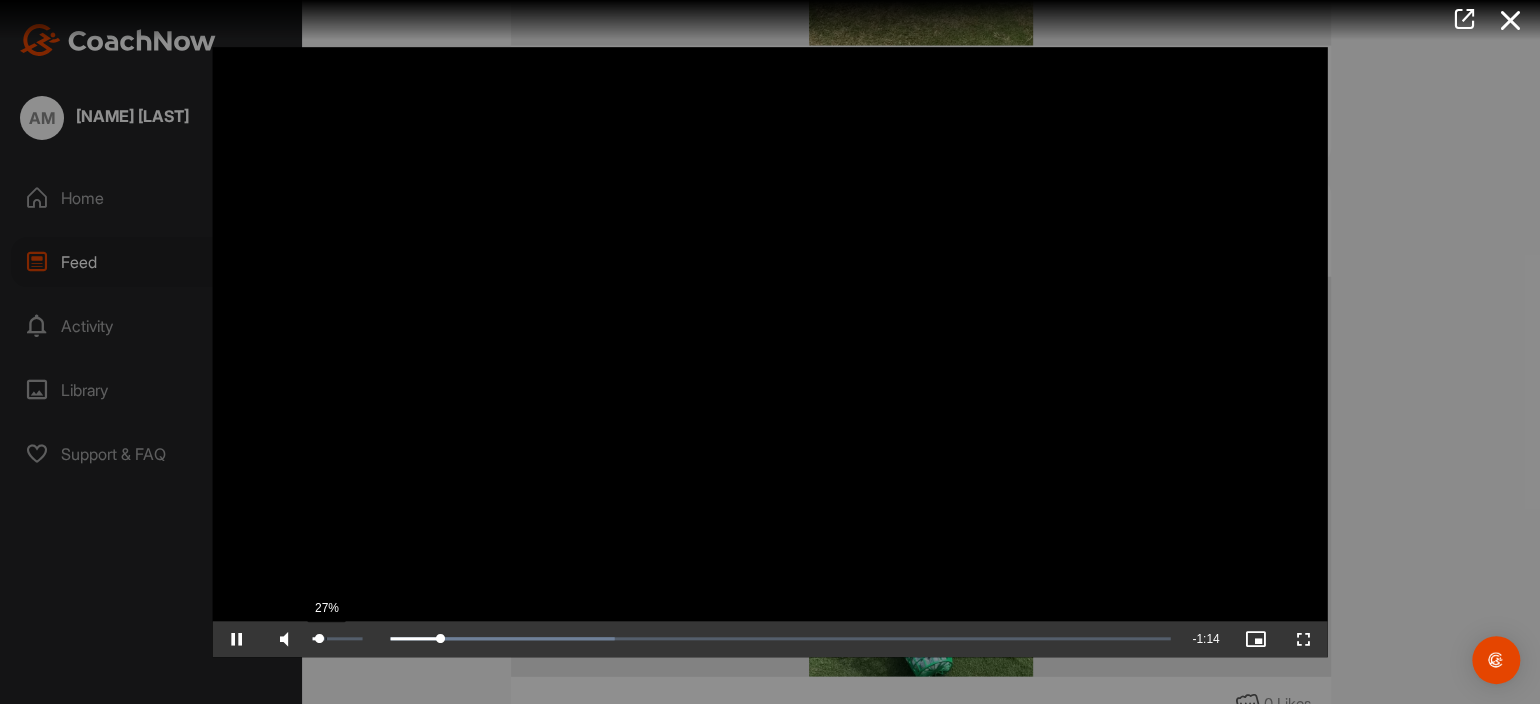 click at bounding box center (316, 639) 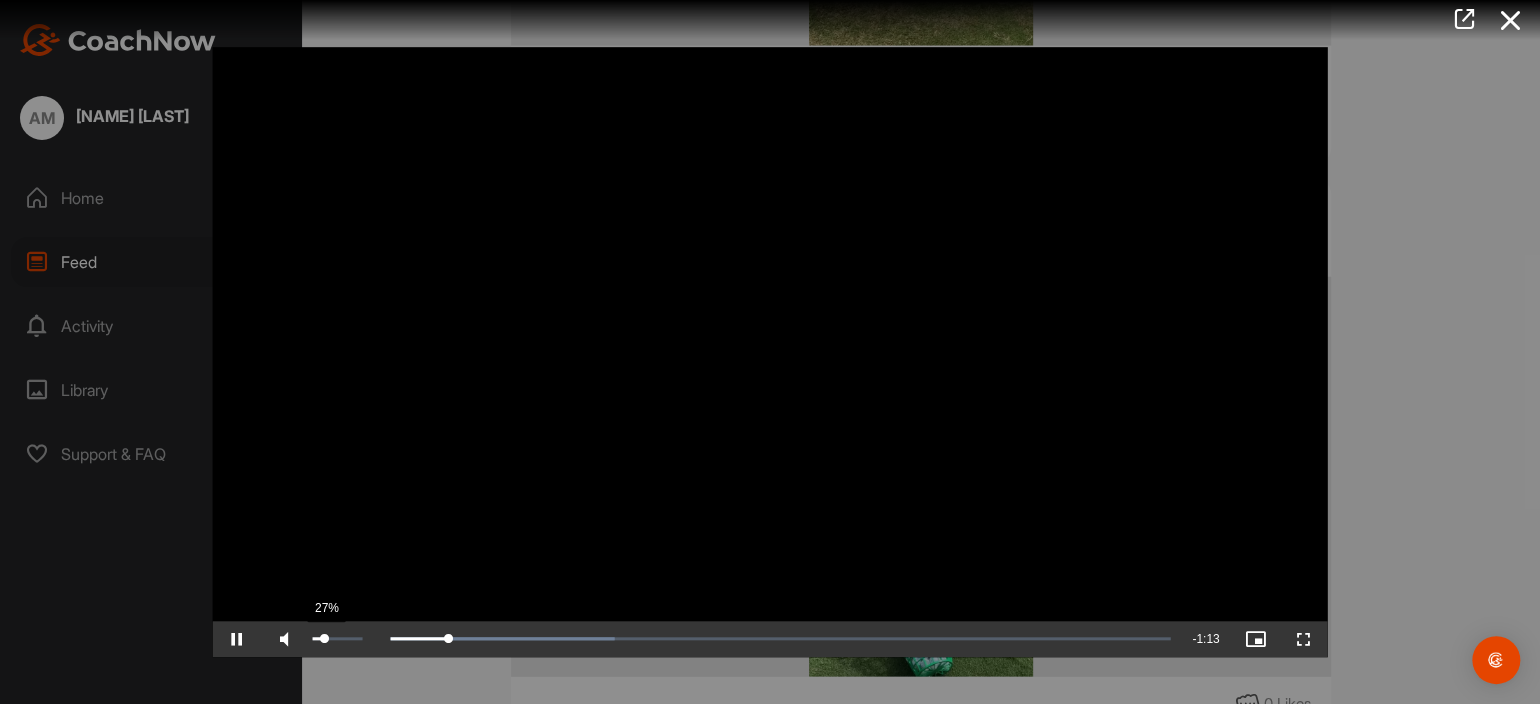 click at bounding box center (319, 639) 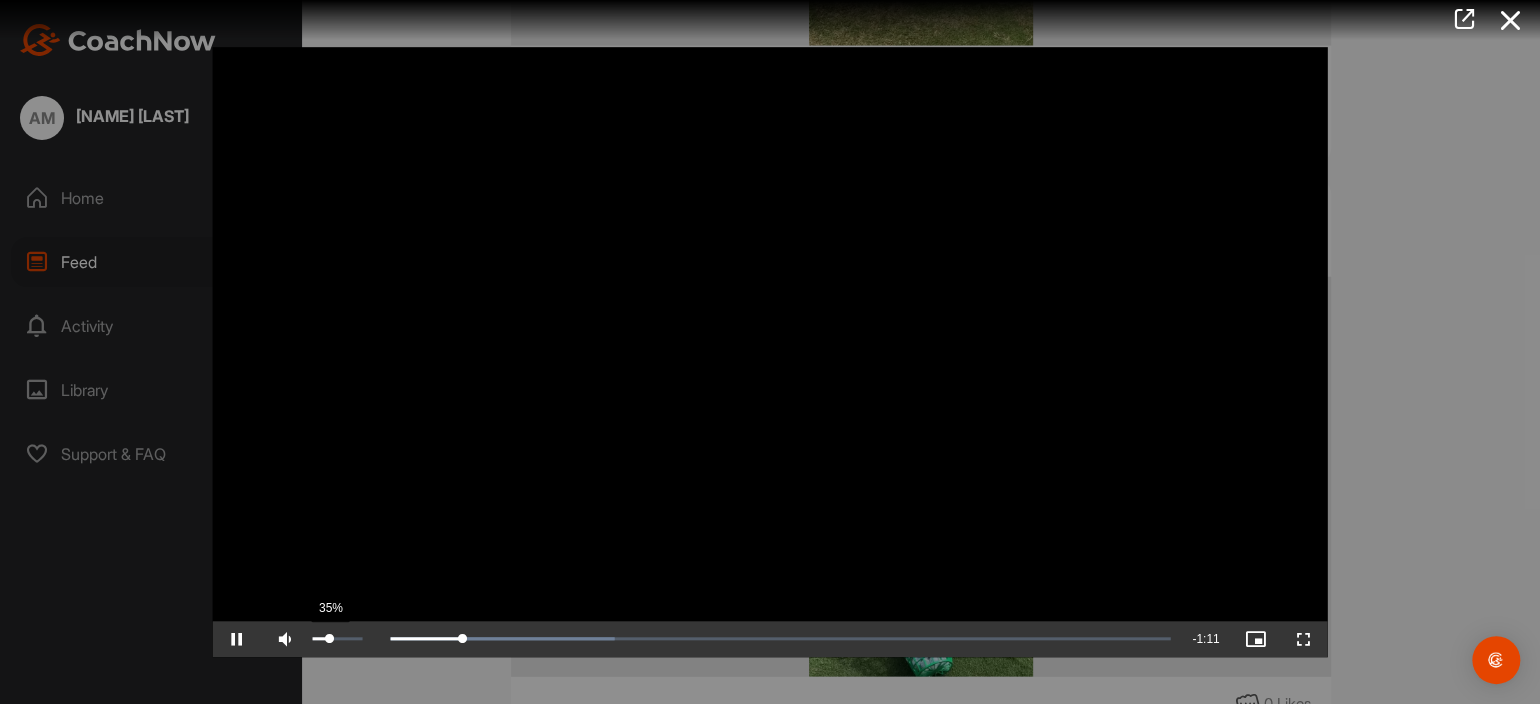 click at bounding box center (321, 639) 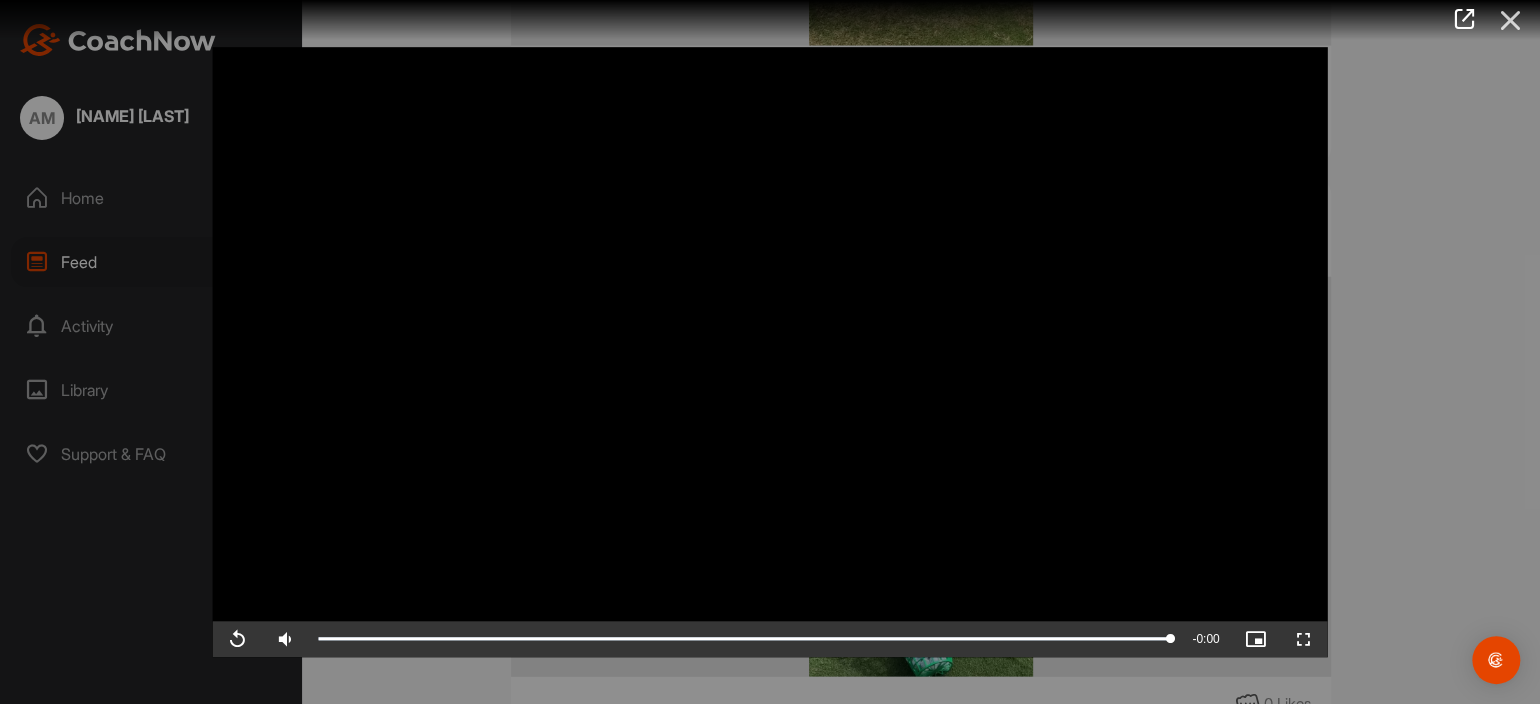 click at bounding box center (1510, 20) 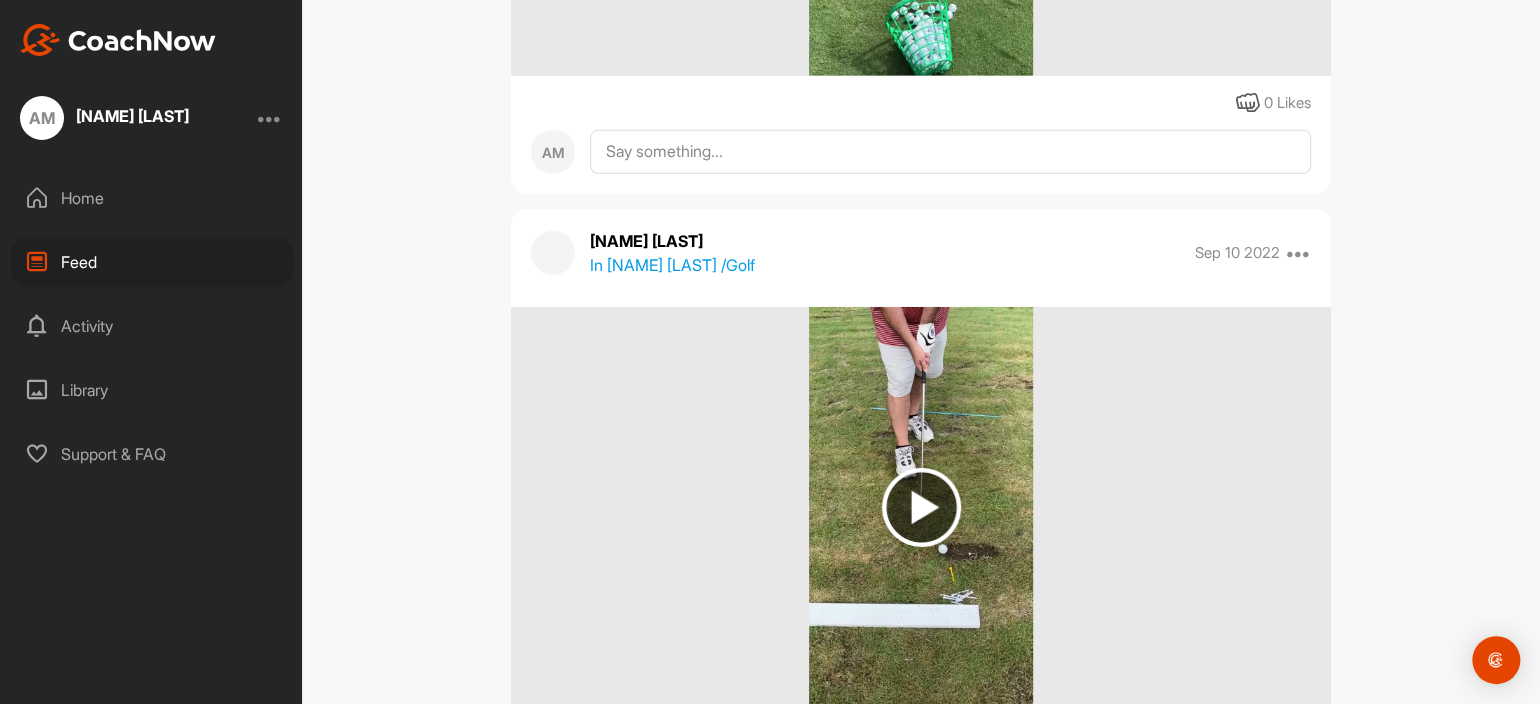 scroll, scrollTop: 3299, scrollLeft: 0, axis: vertical 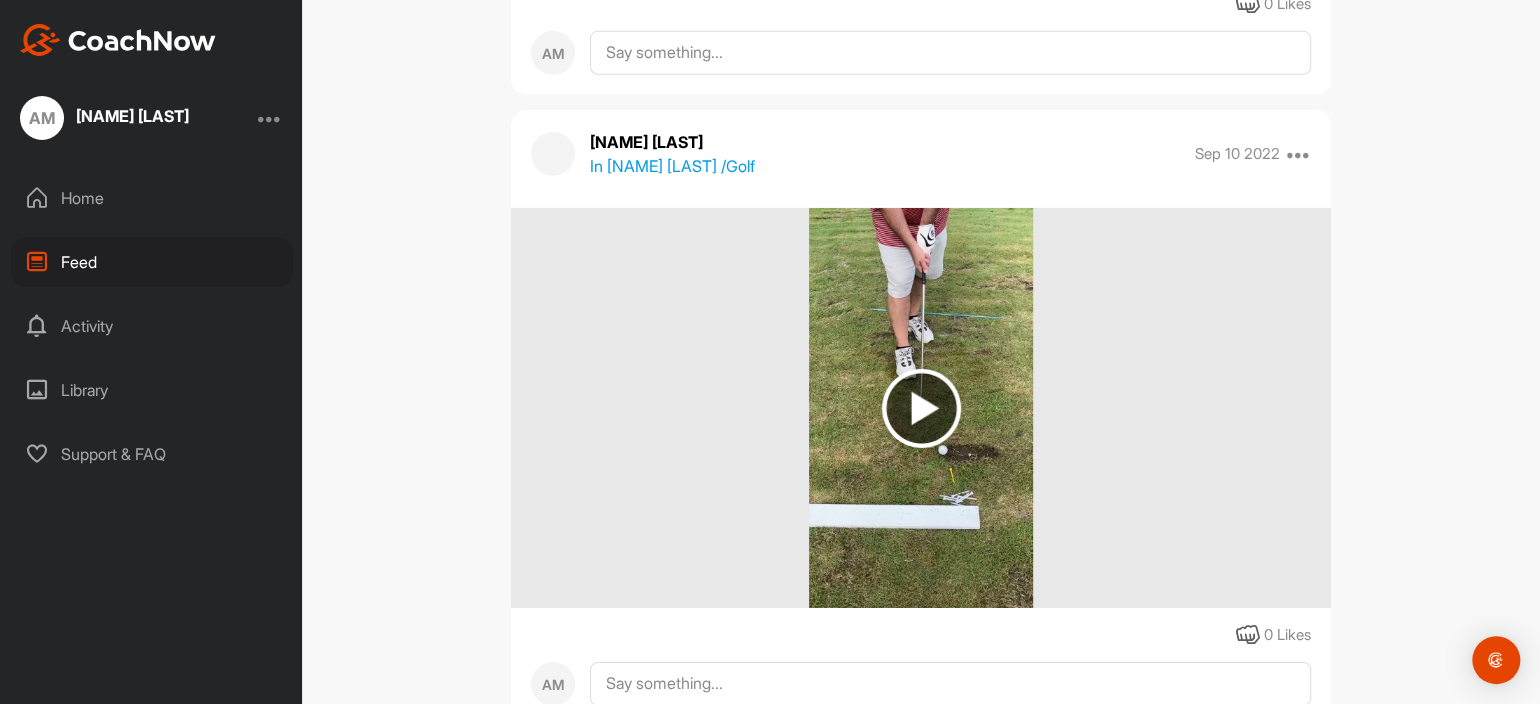 click at bounding box center [921, 408] 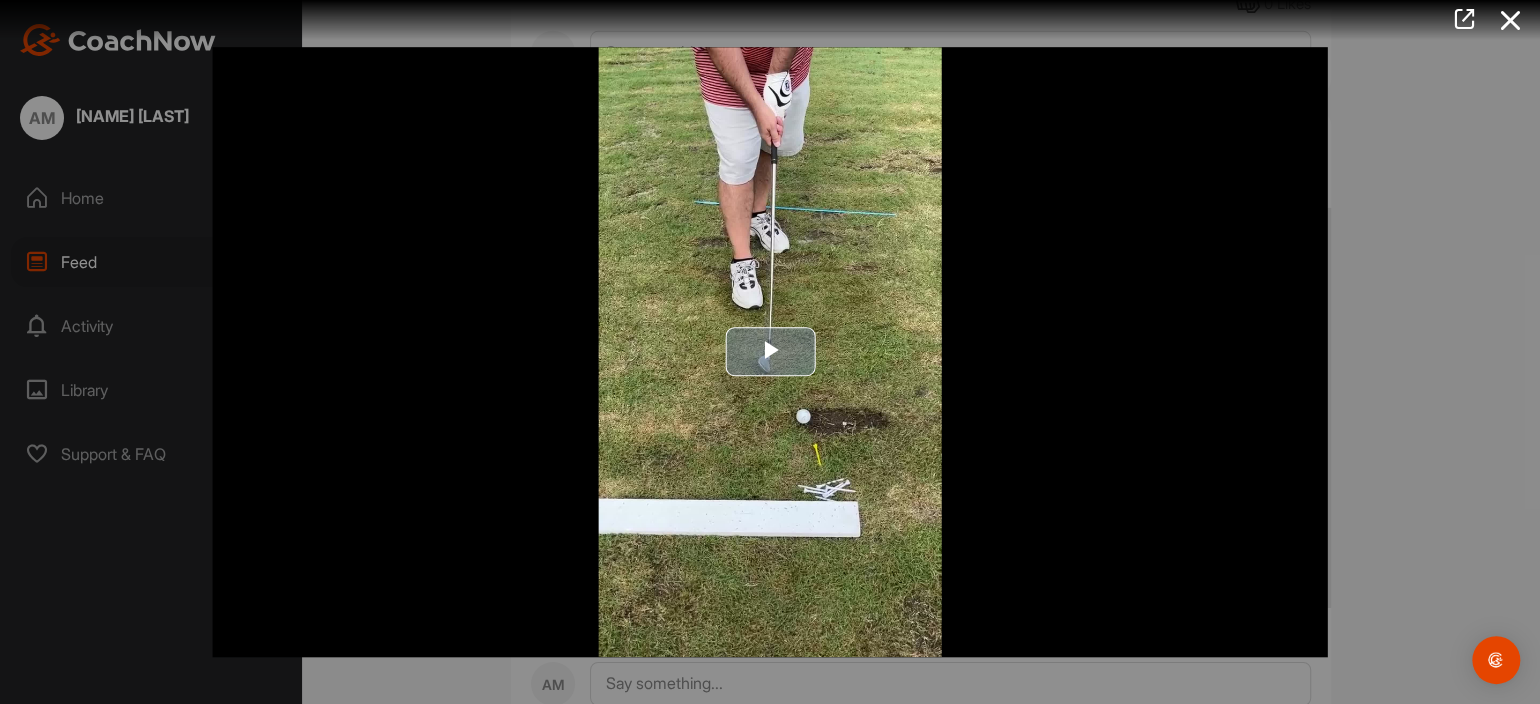 click at bounding box center [770, 352] 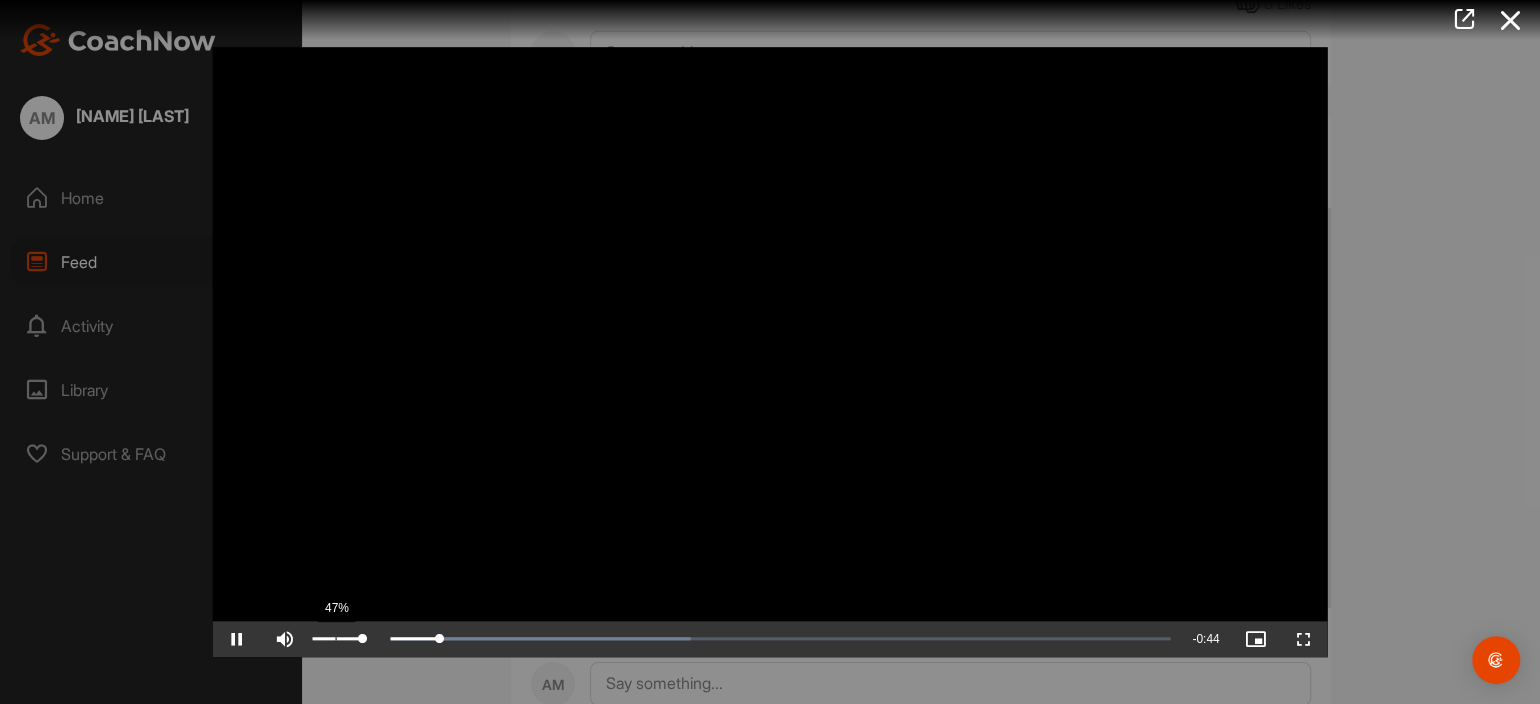 click on "47%" at bounding box center [338, 639] 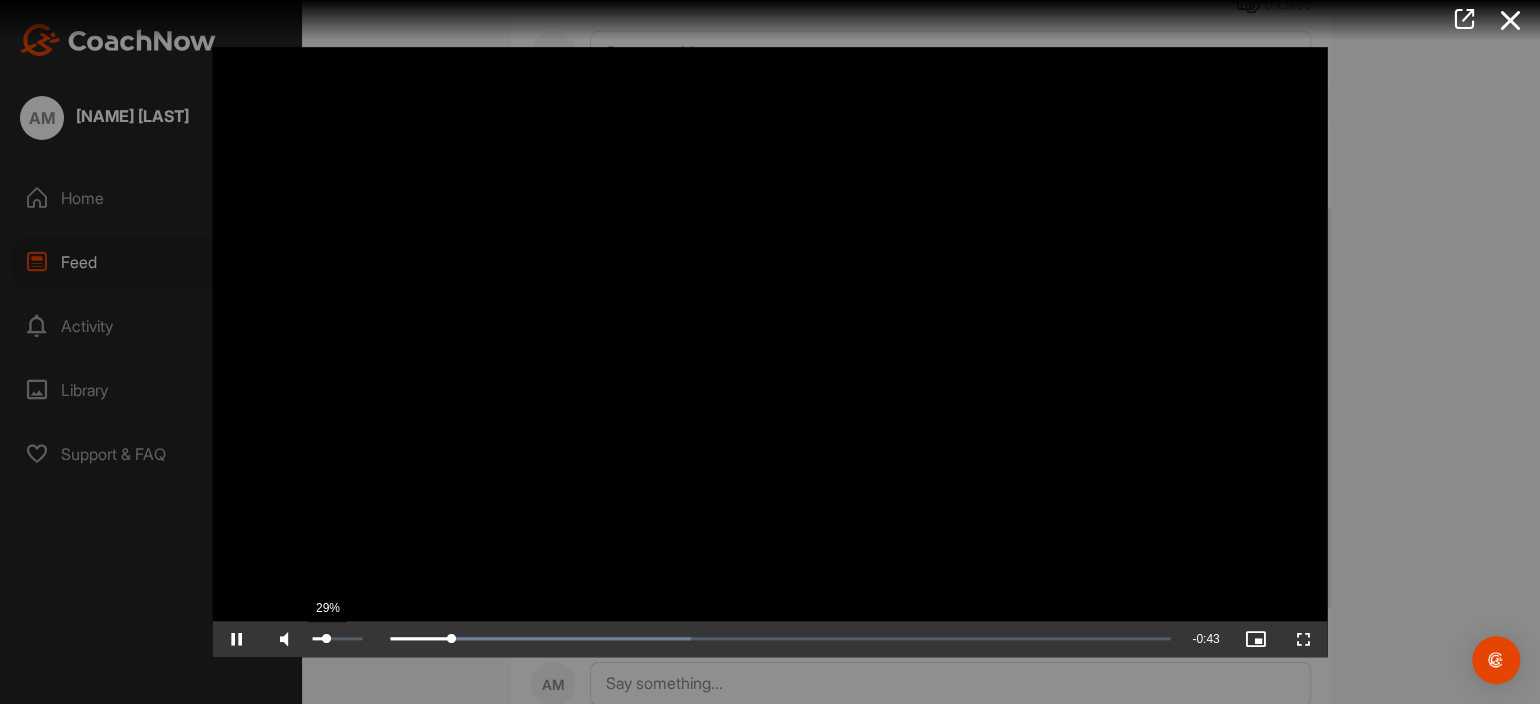click on "29%" at bounding box center [337, 639] 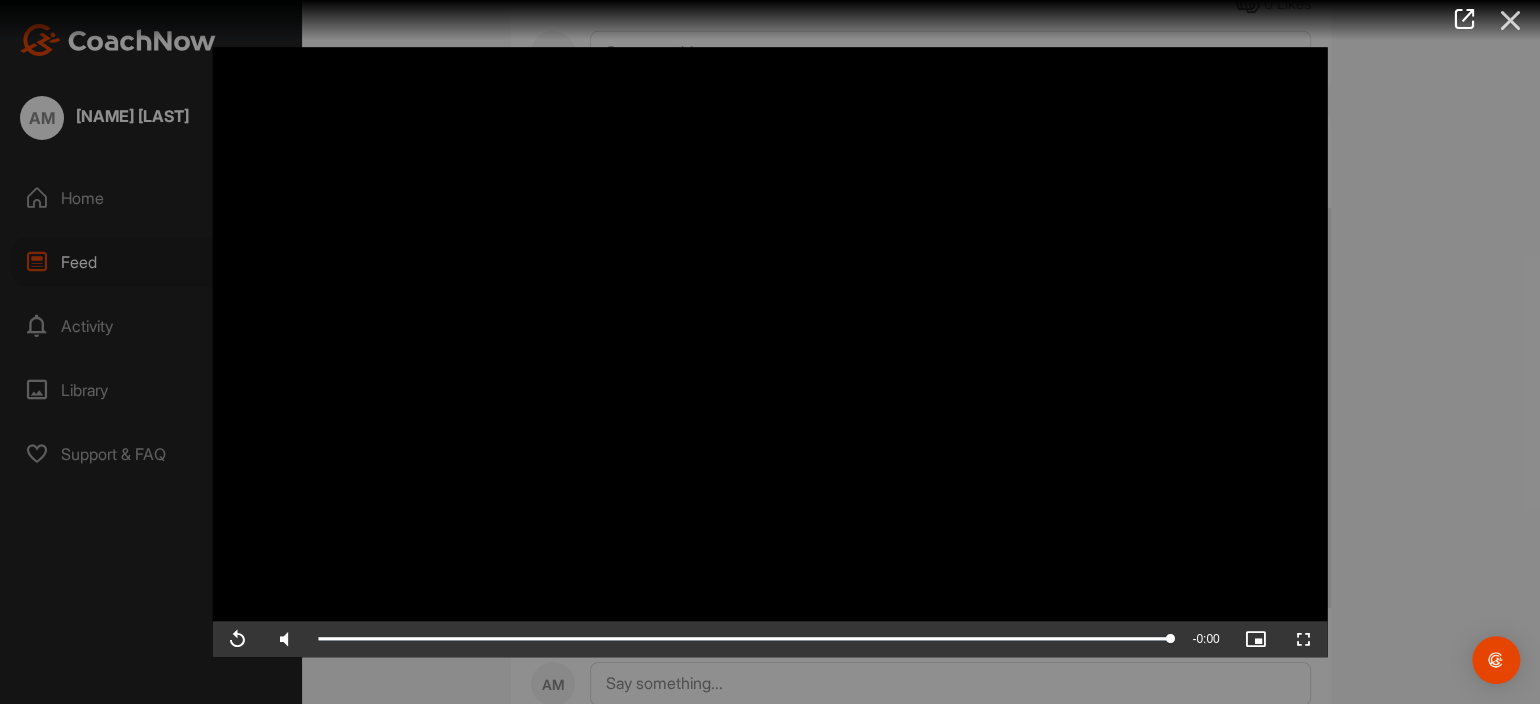 click at bounding box center [1510, 20] 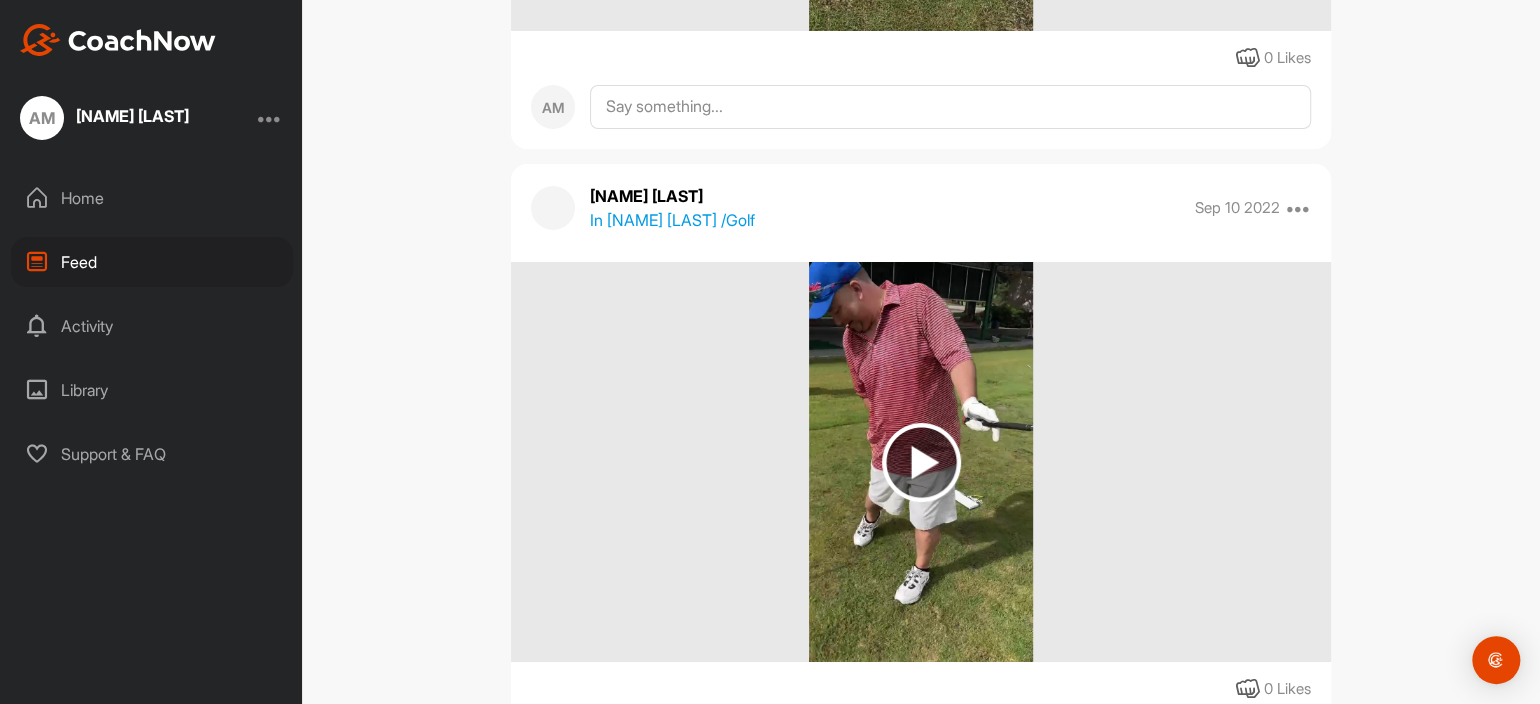 scroll, scrollTop: 4000, scrollLeft: 0, axis: vertical 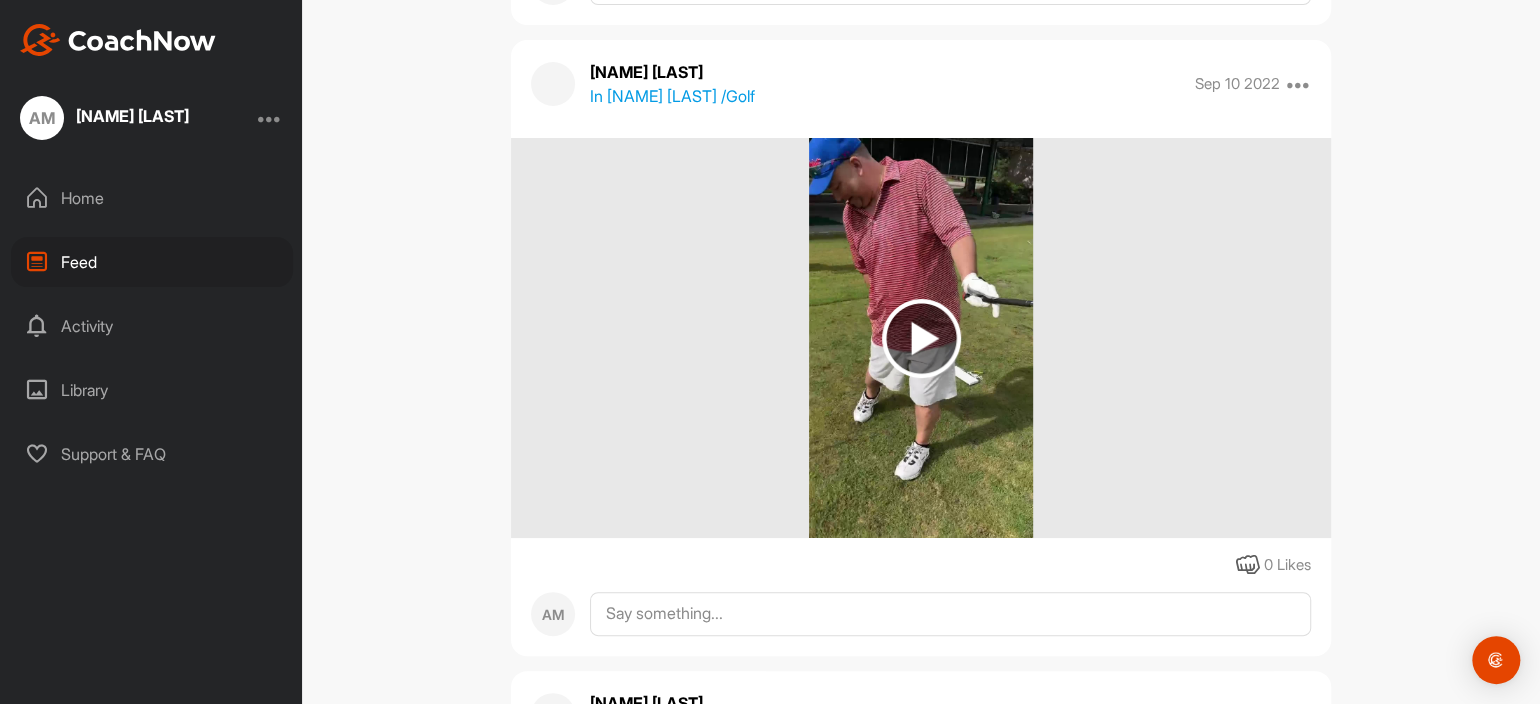 click at bounding box center (921, 338) 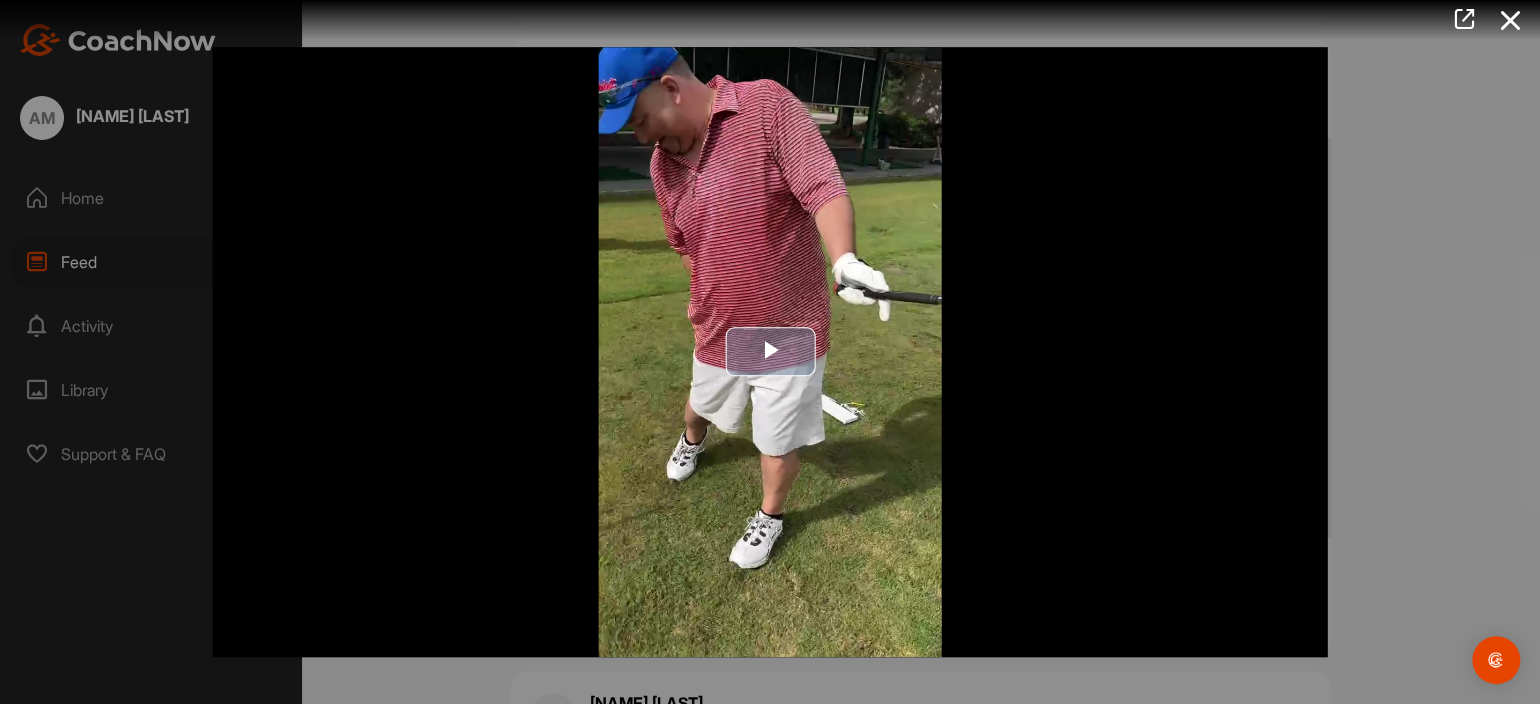 click at bounding box center [770, 352] 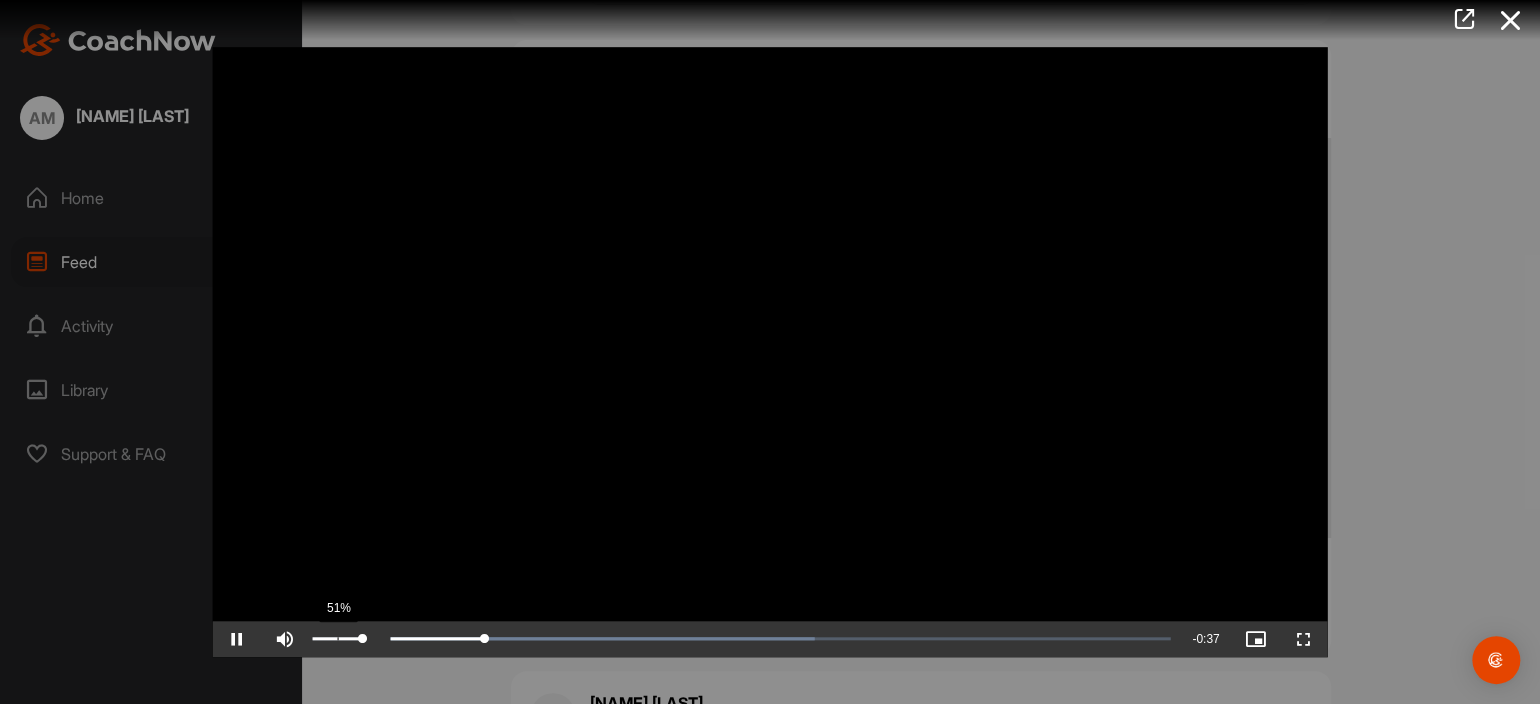 click on "51%" at bounding box center [337, 639] 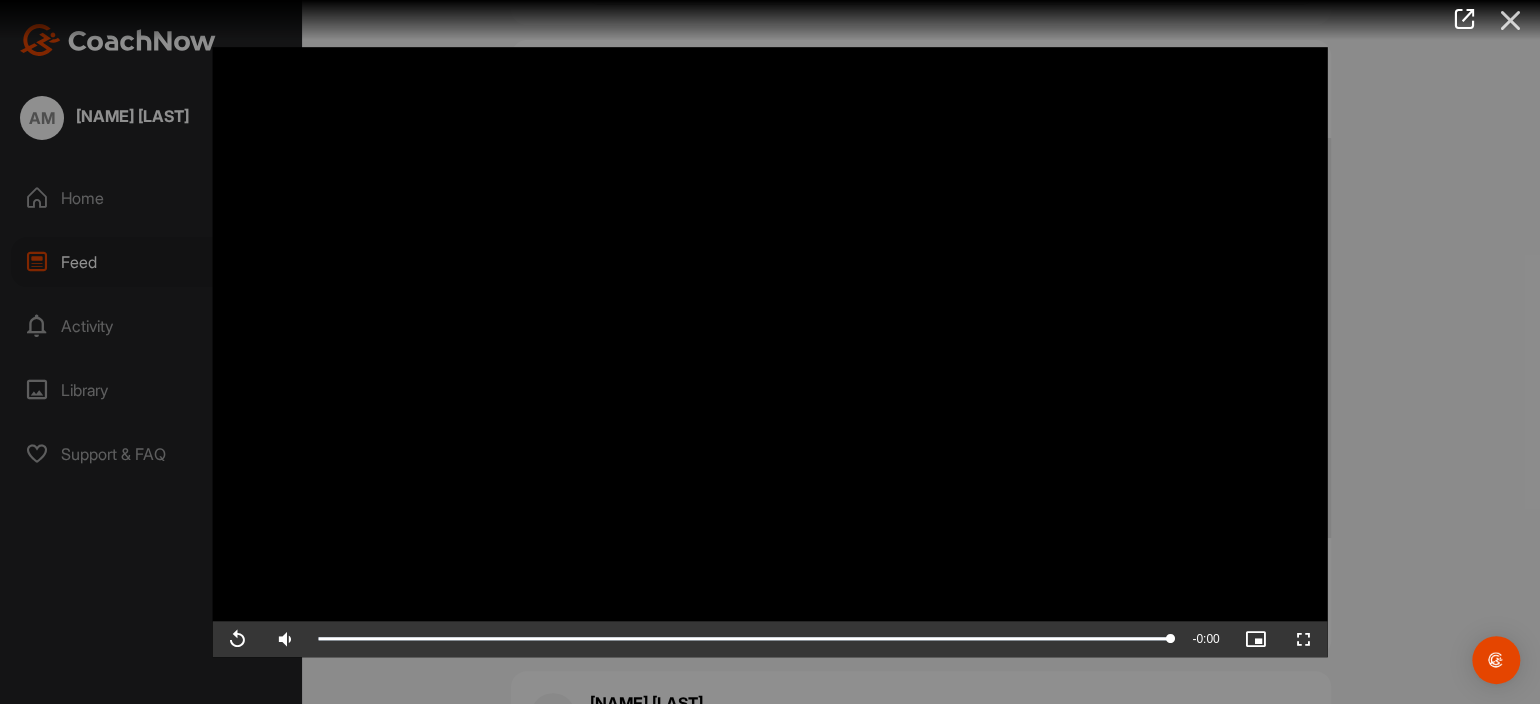 click at bounding box center [1510, 20] 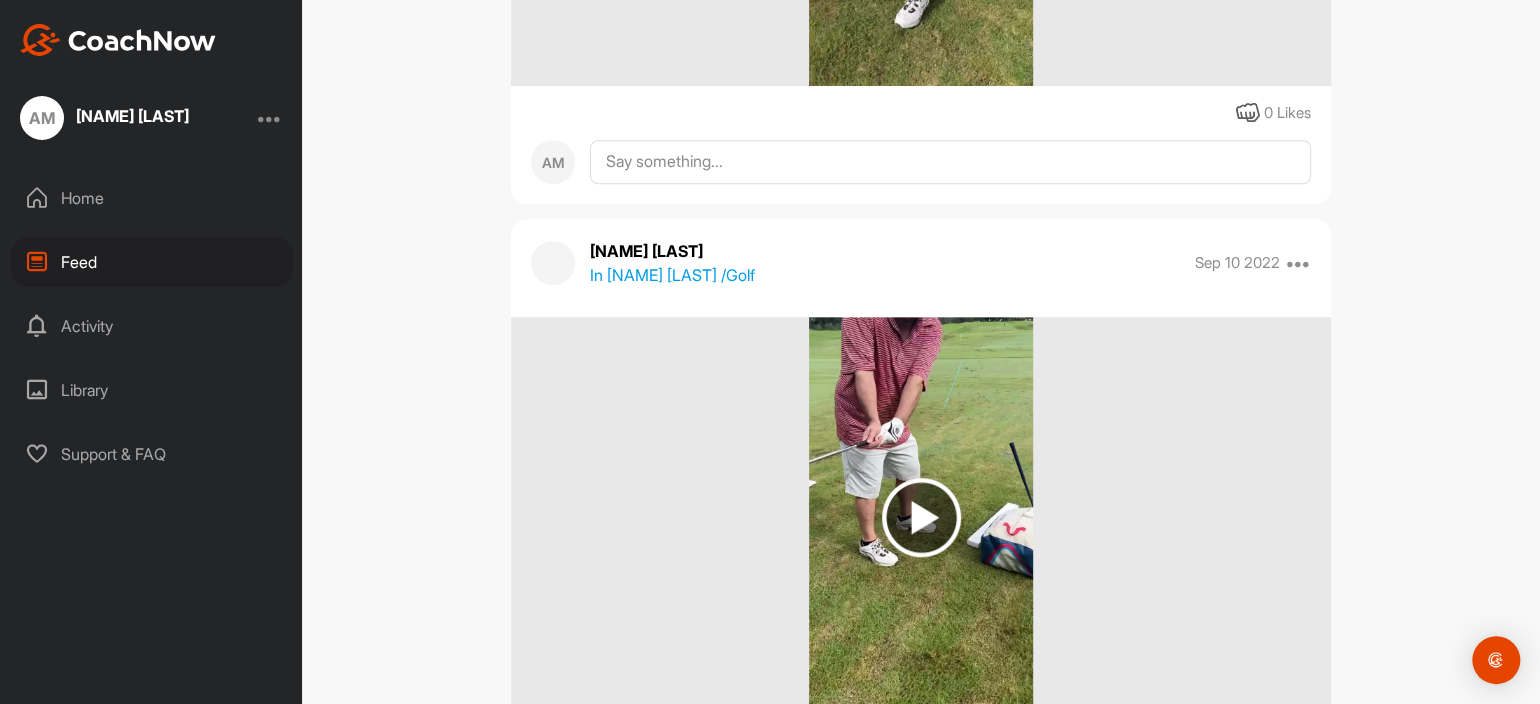 scroll, scrollTop: 4500, scrollLeft: 0, axis: vertical 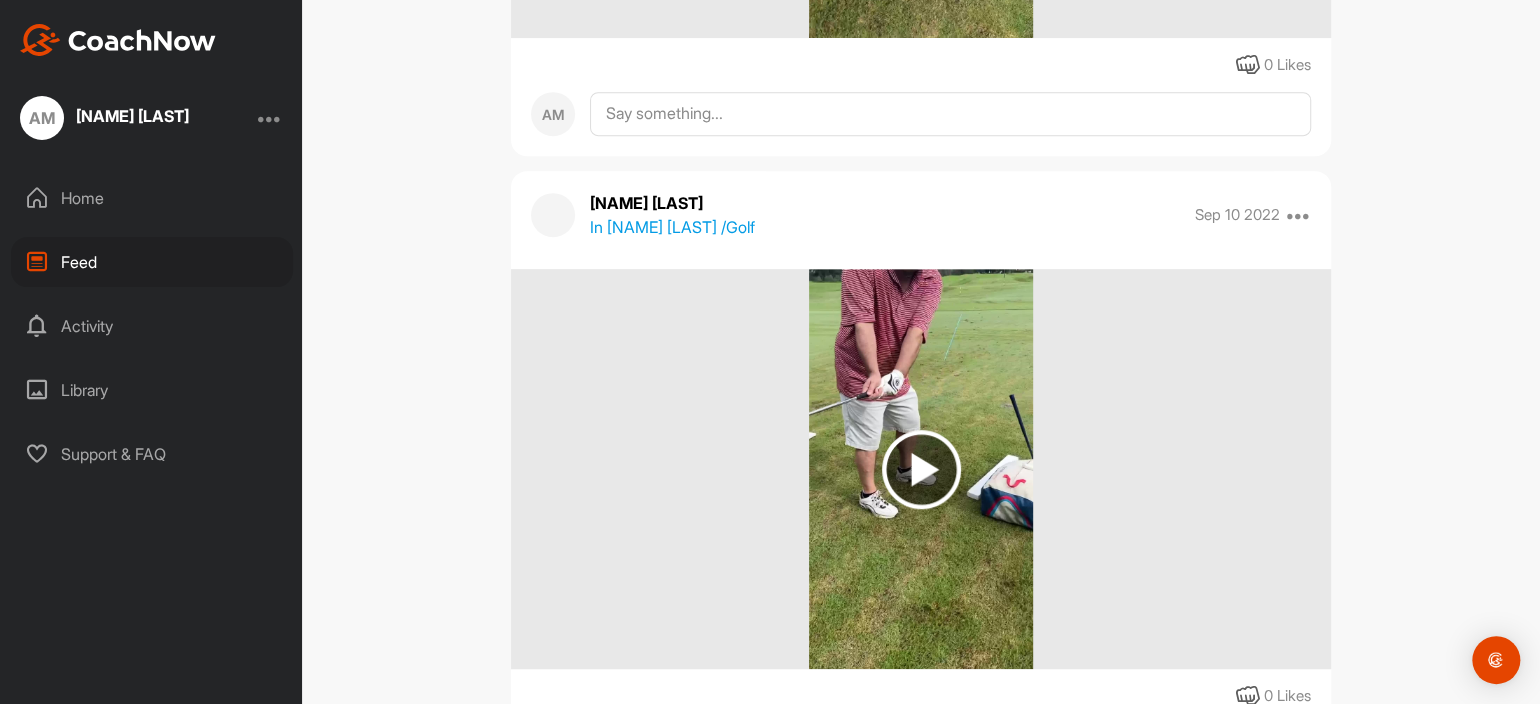 click at bounding box center (921, 469) 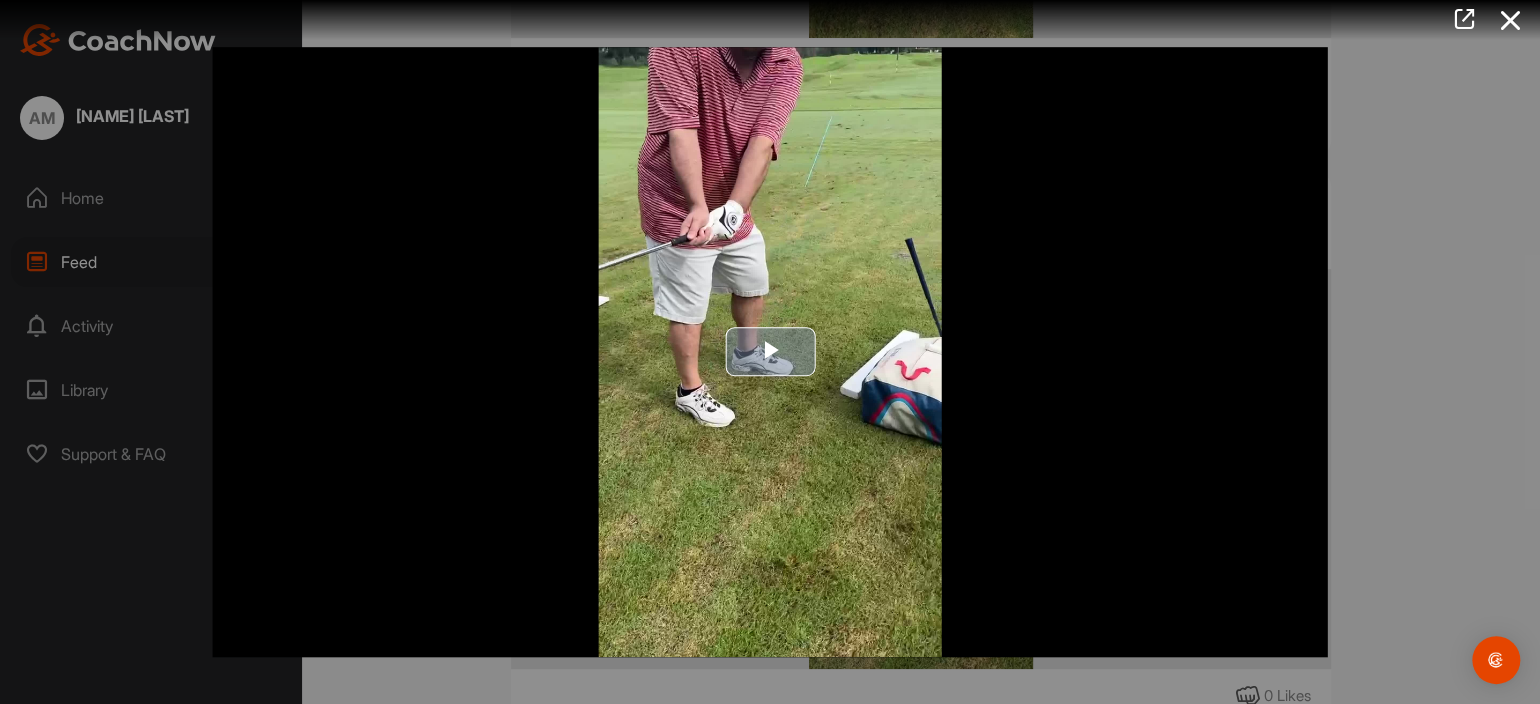 click at bounding box center [770, 352] 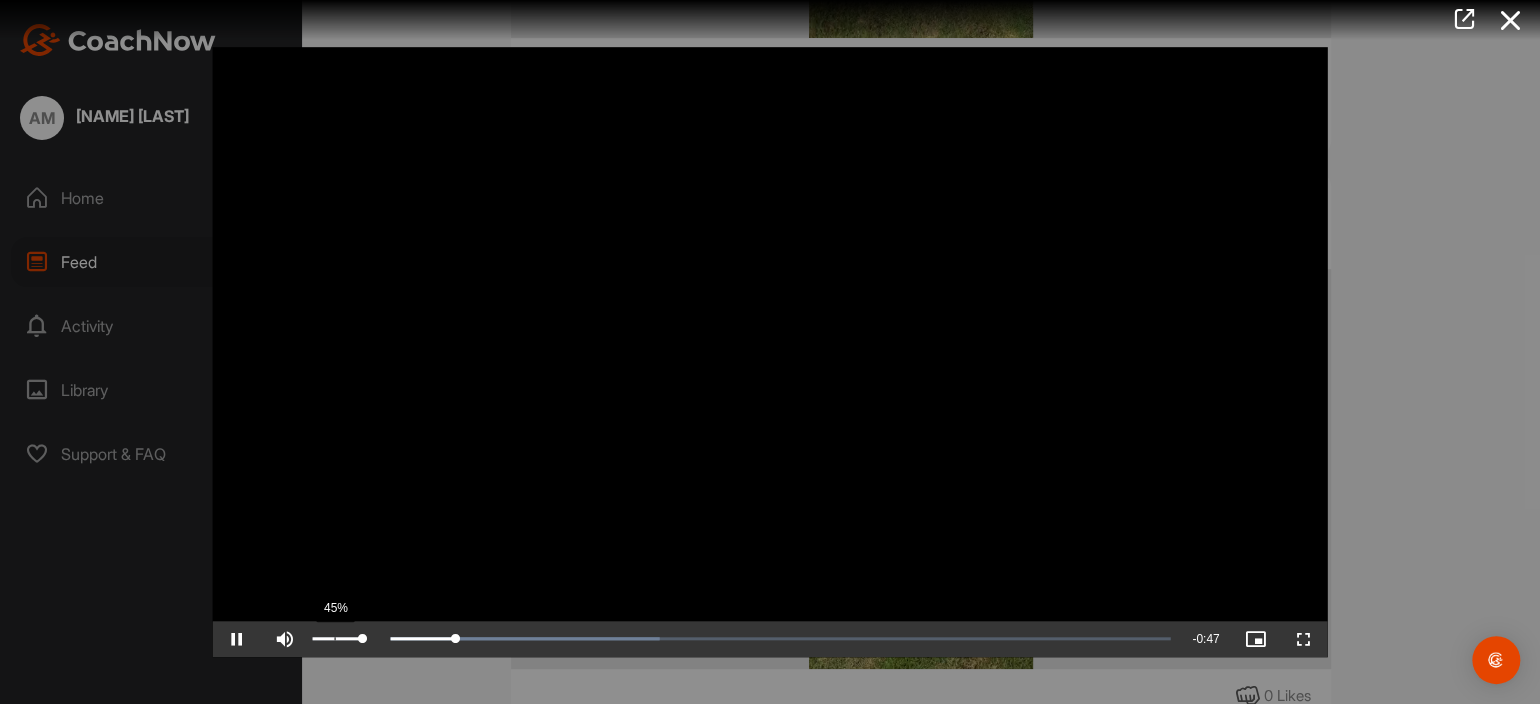 click on "45%" at bounding box center (338, 639) 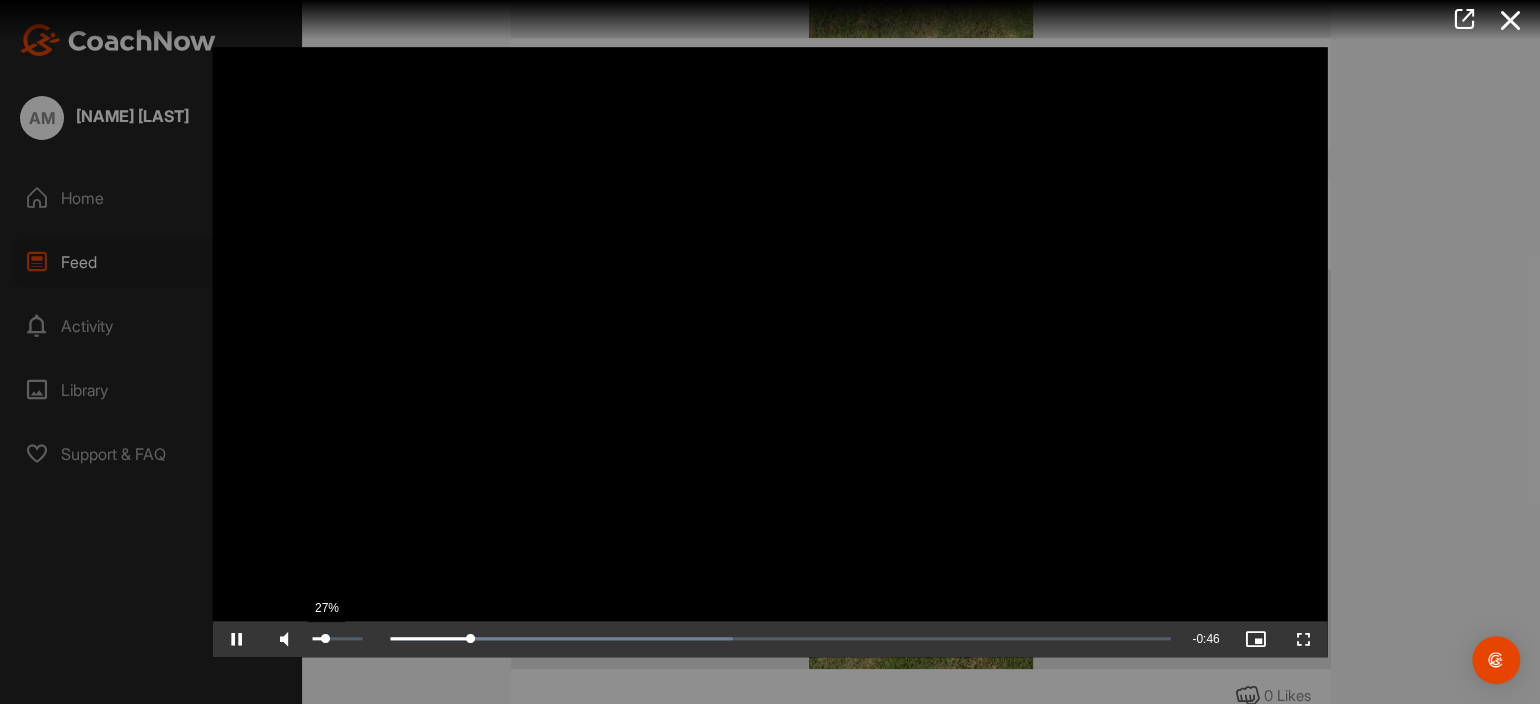 click on "27%" at bounding box center (337, 639) 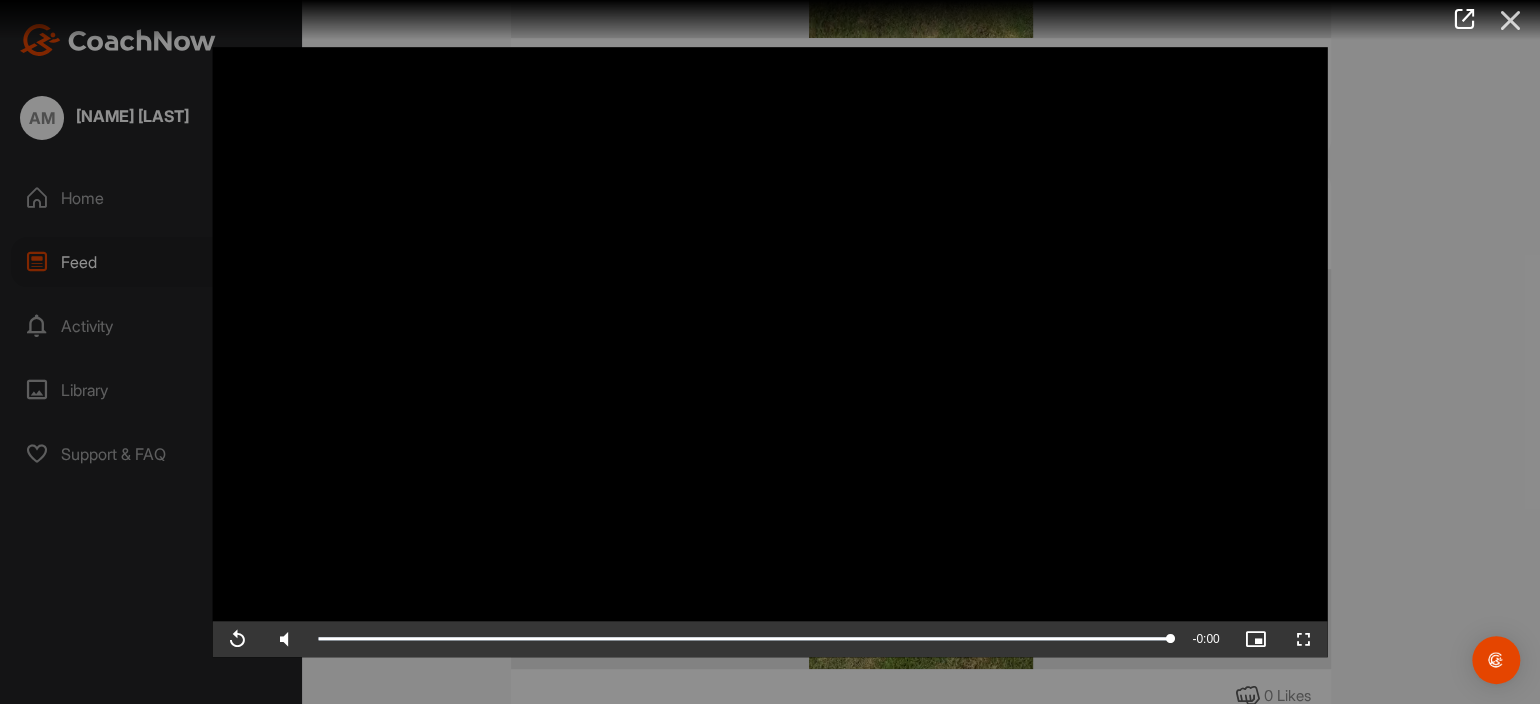 click at bounding box center (1510, 20) 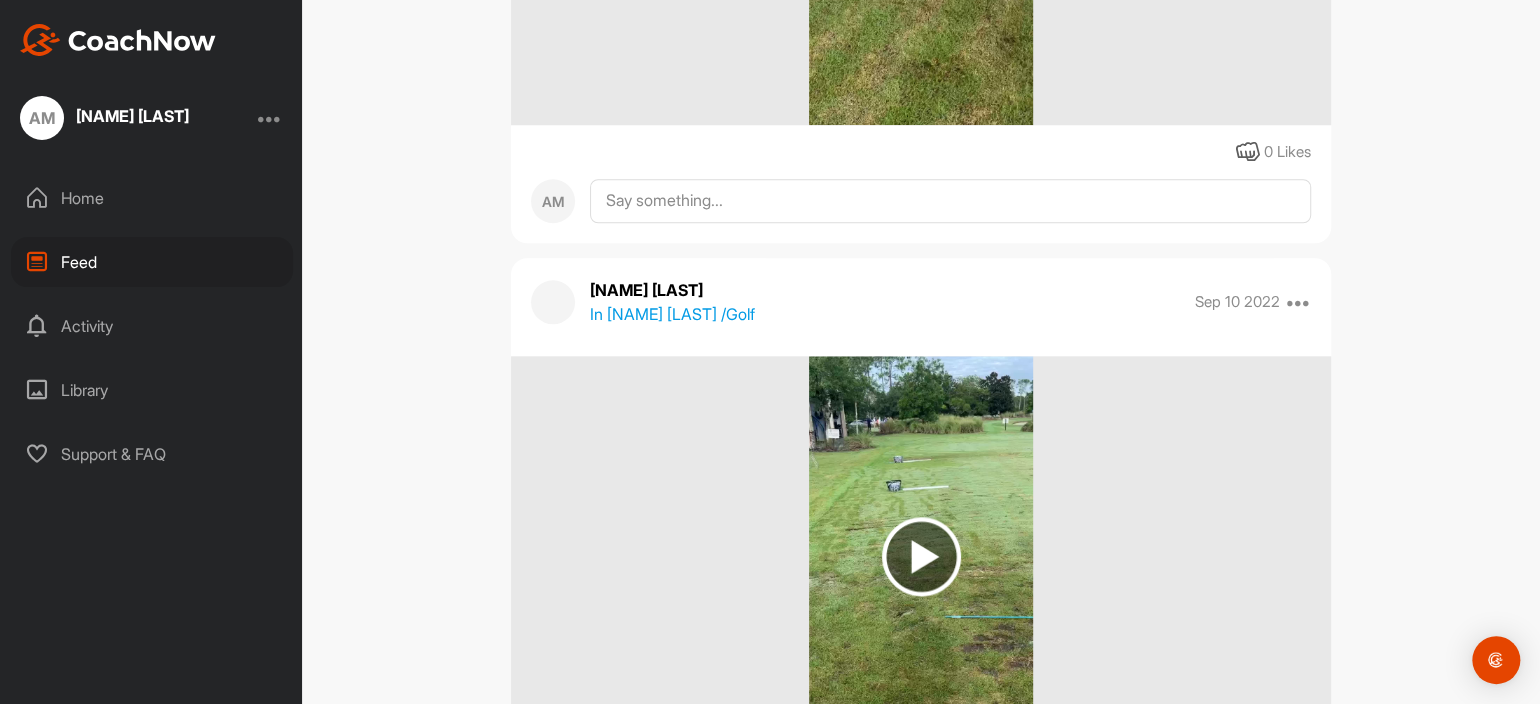 scroll, scrollTop: 5199, scrollLeft: 0, axis: vertical 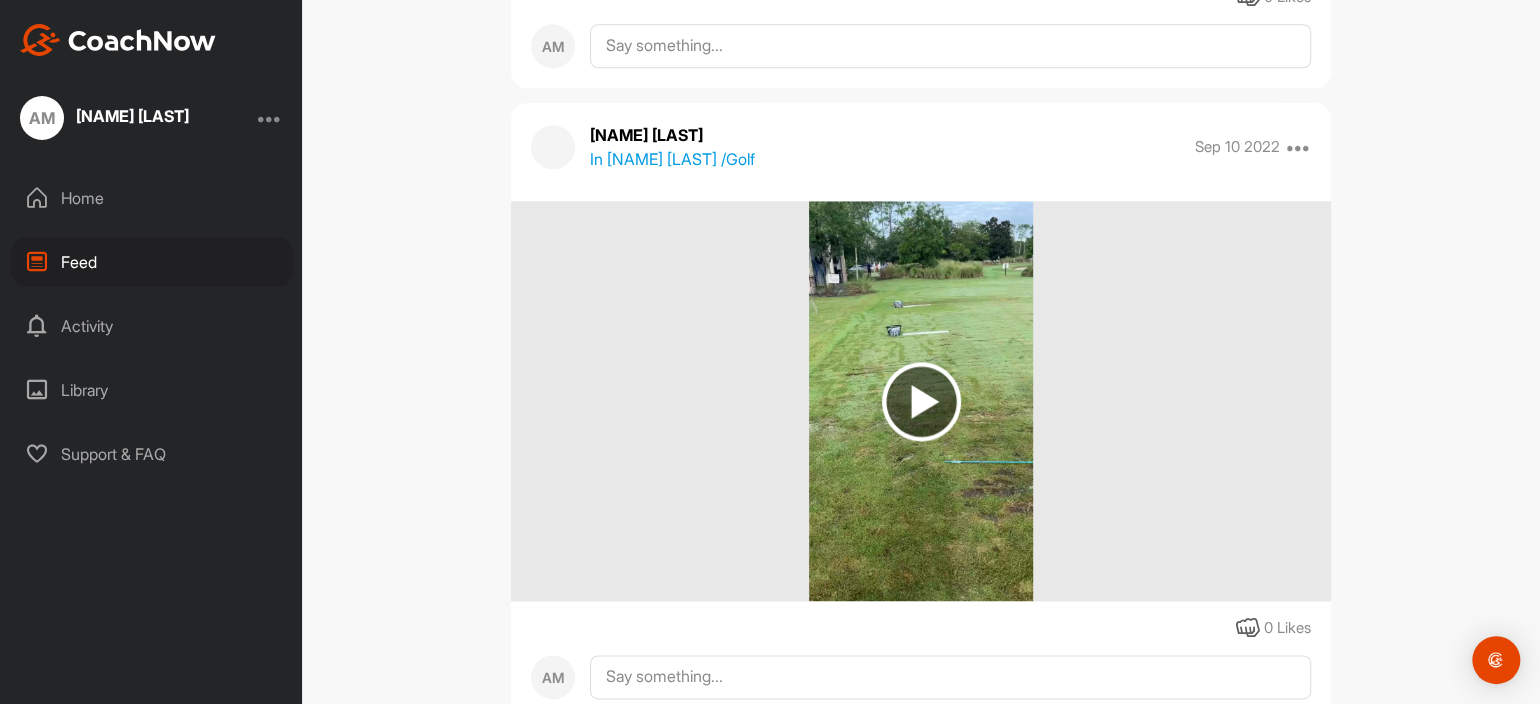 click at bounding box center [921, 401] 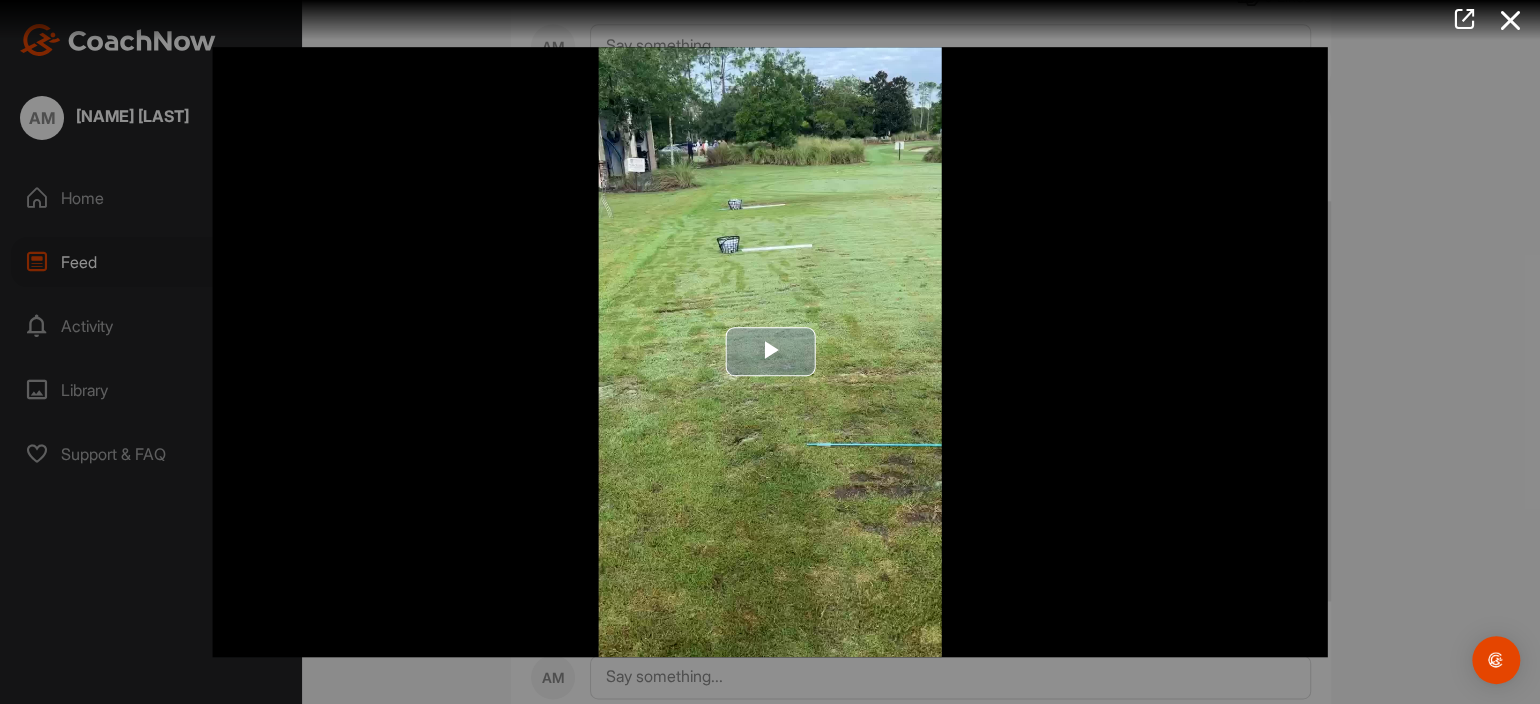 click at bounding box center (770, 352) 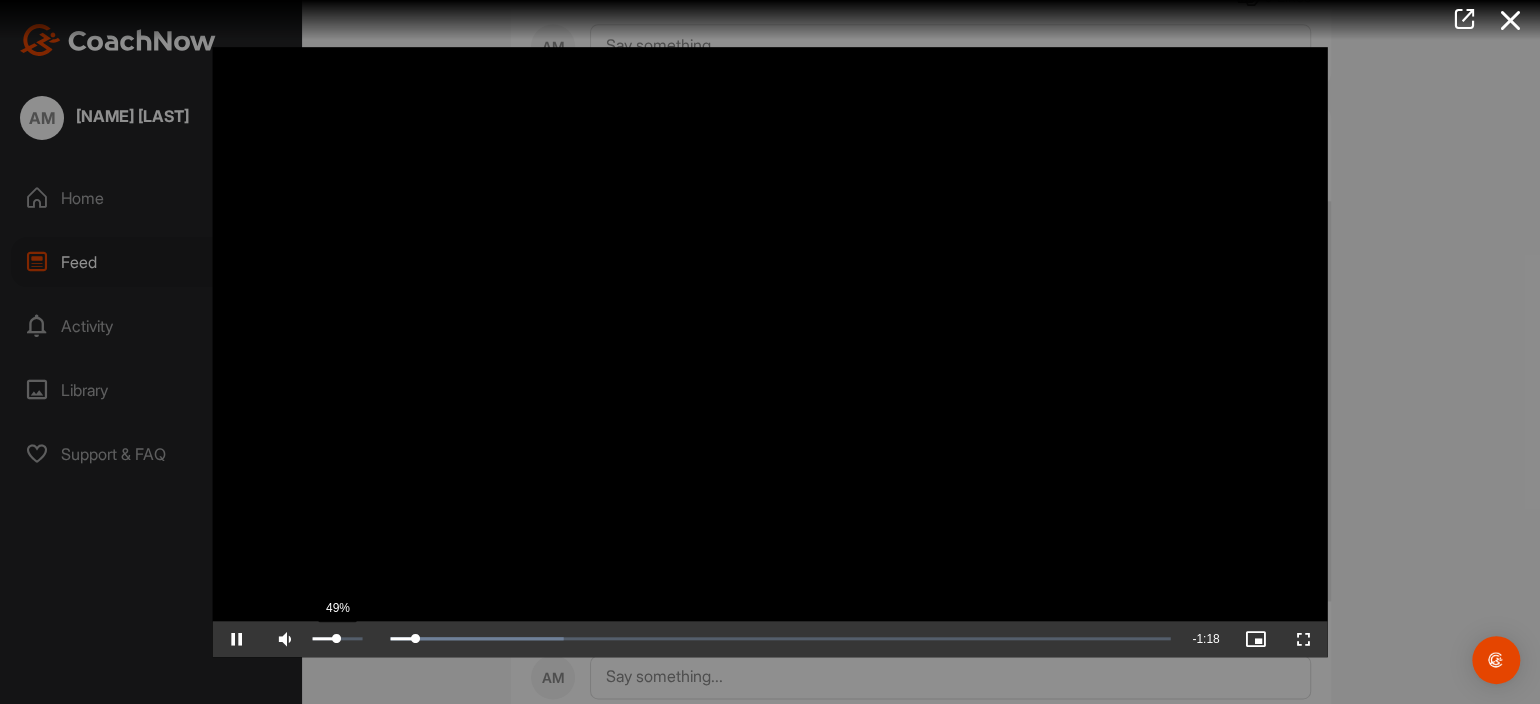 click on "49%" at bounding box center (338, 639) 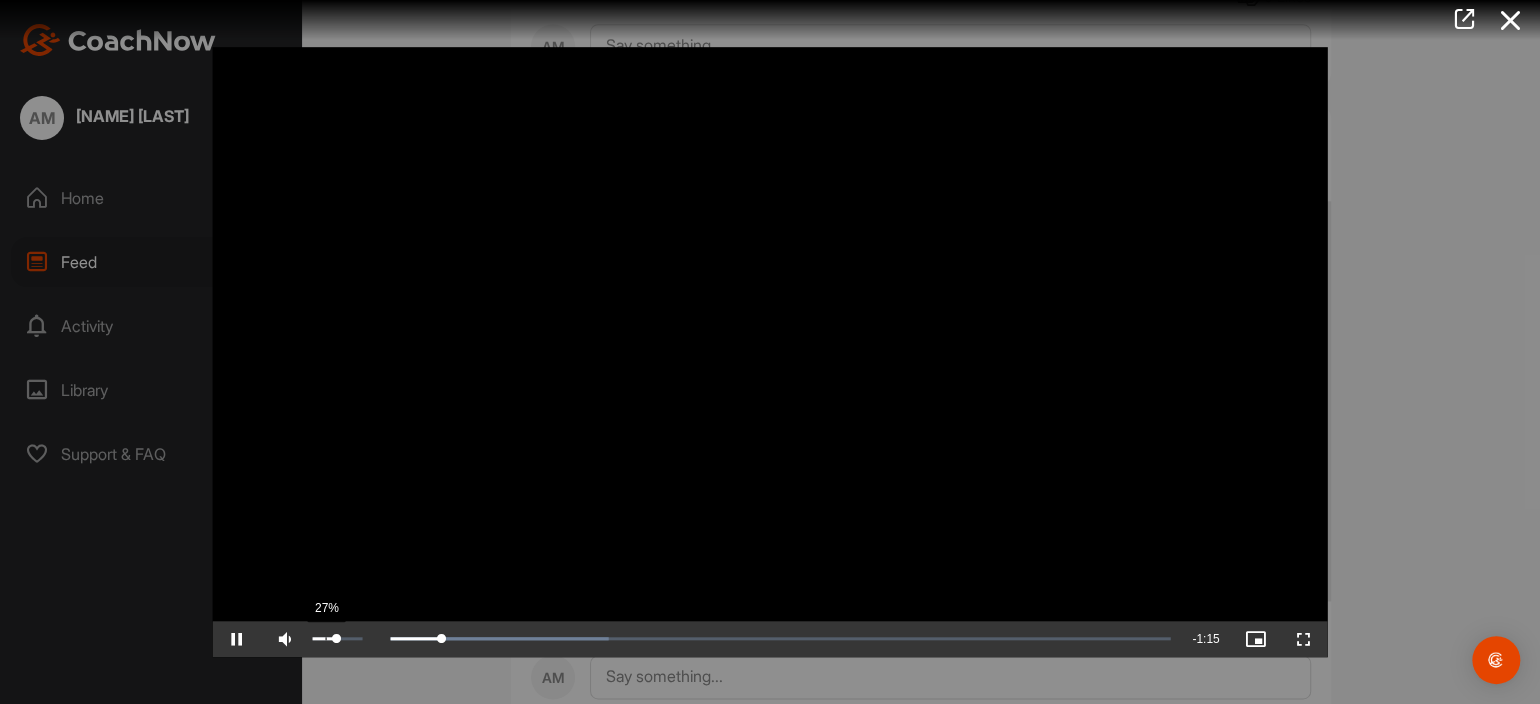 click on "27%" at bounding box center [337, 639] 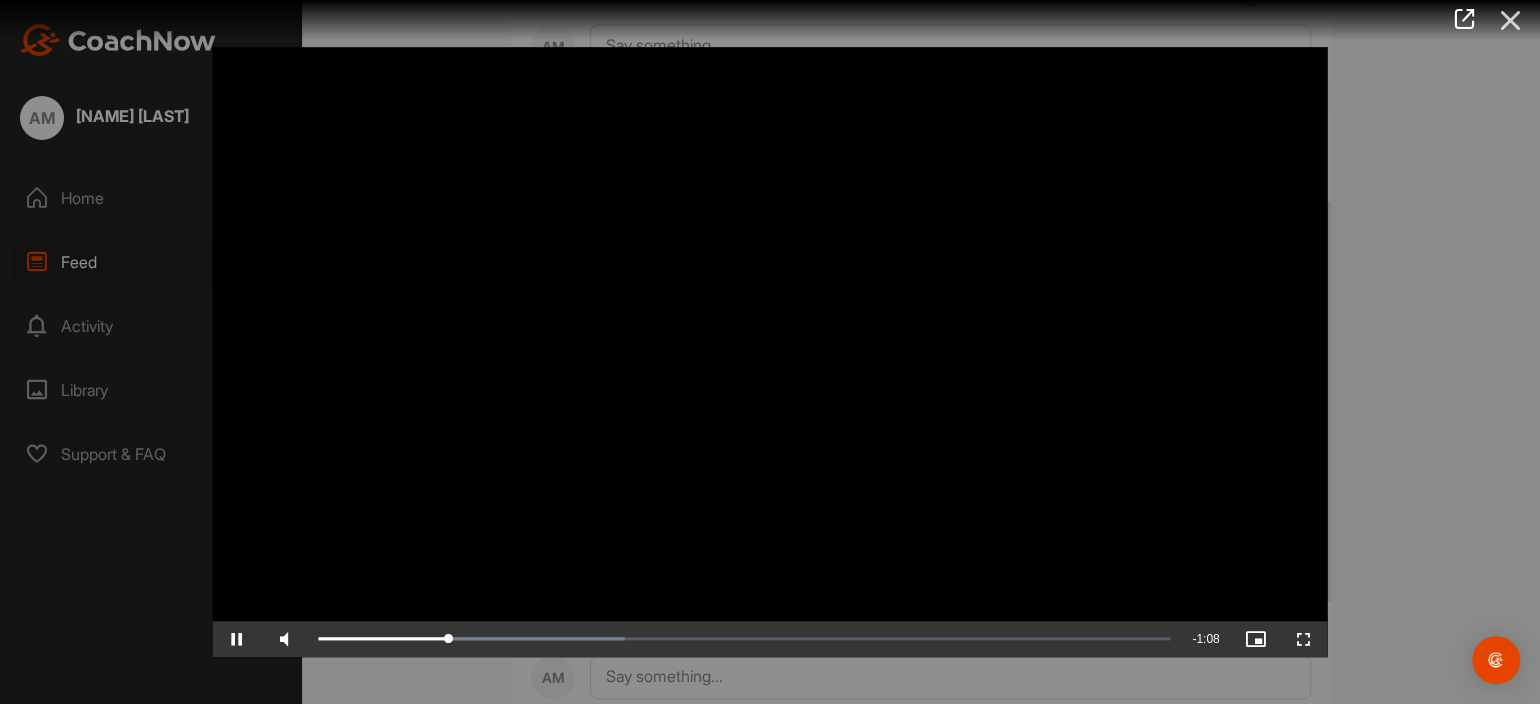 click at bounding box center (1510, 20) 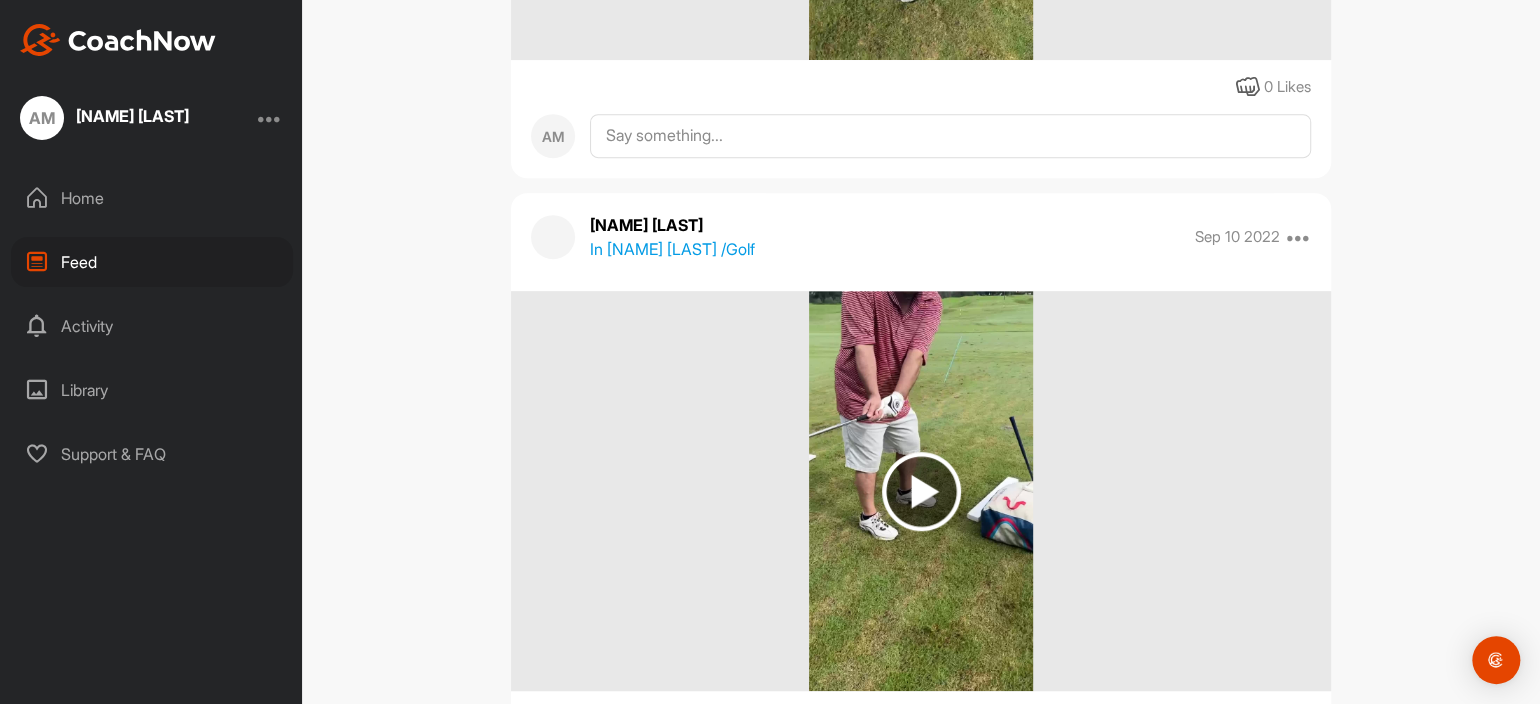 scroll, scrollTop: 4474, scrollLeft: 0, axis: vertical 